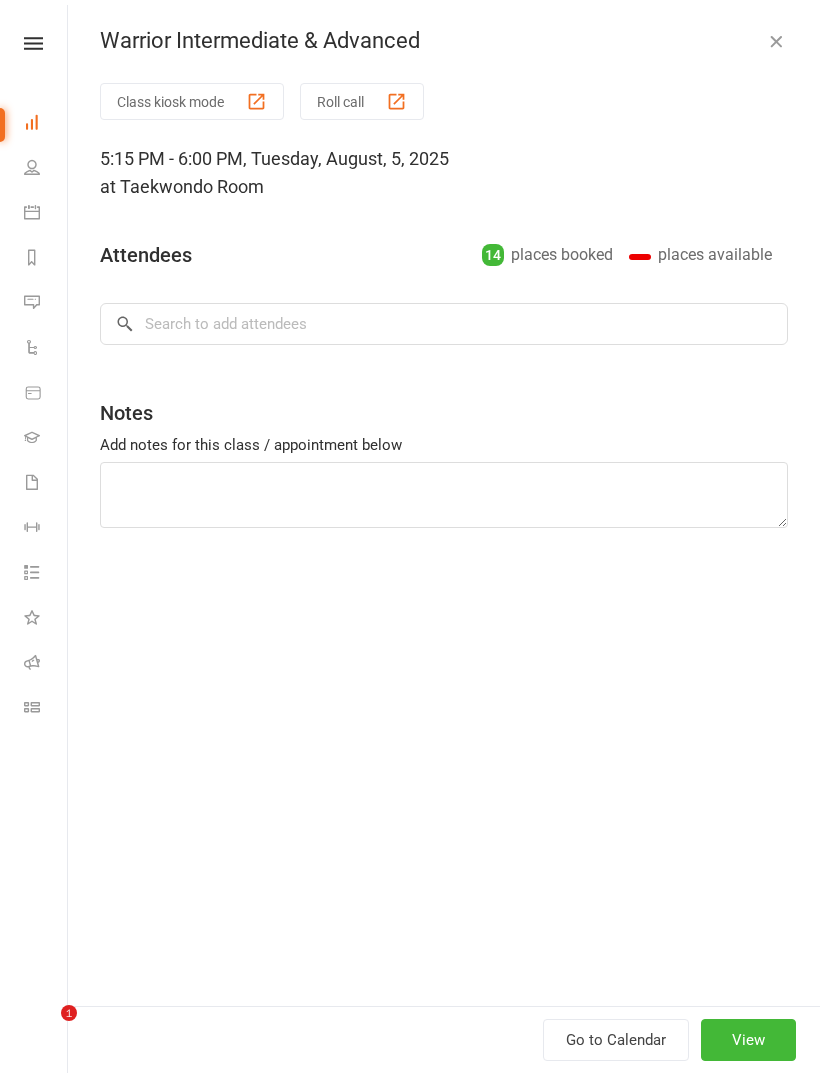 scroll, scrollTop: 0, scrollLeft: 0, axis: both 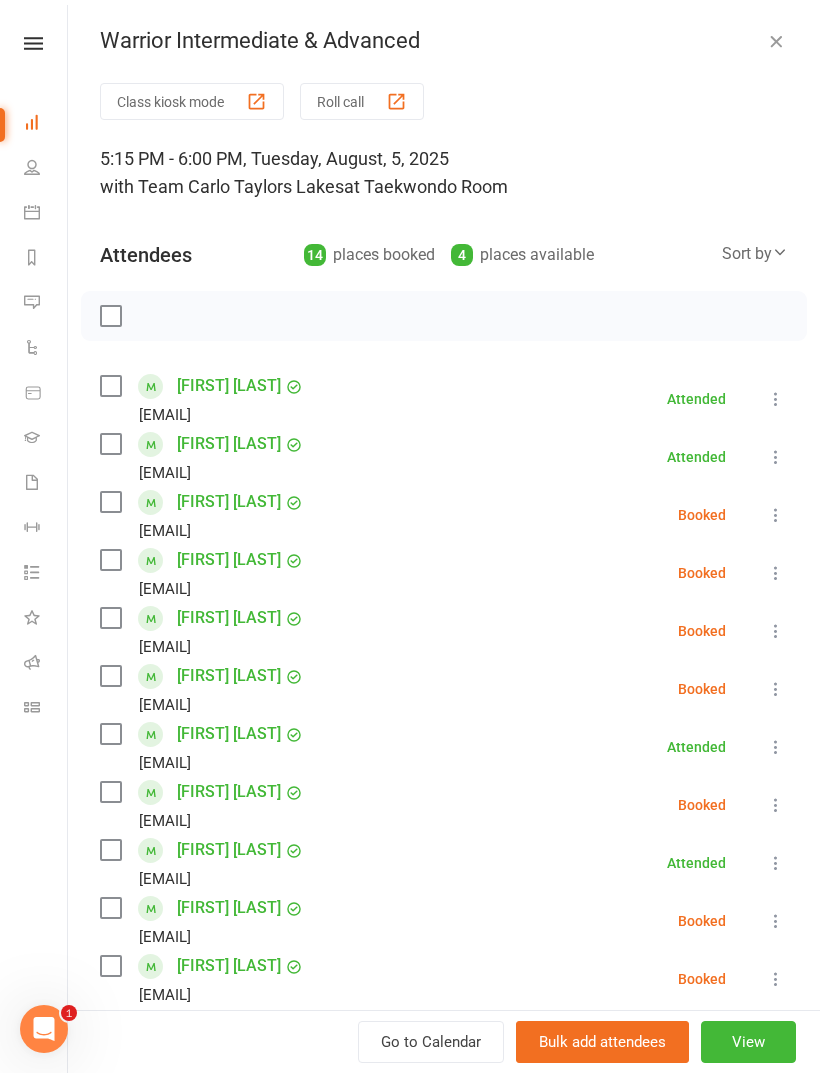 click on "Roll call" at bounding box center (362, 101) 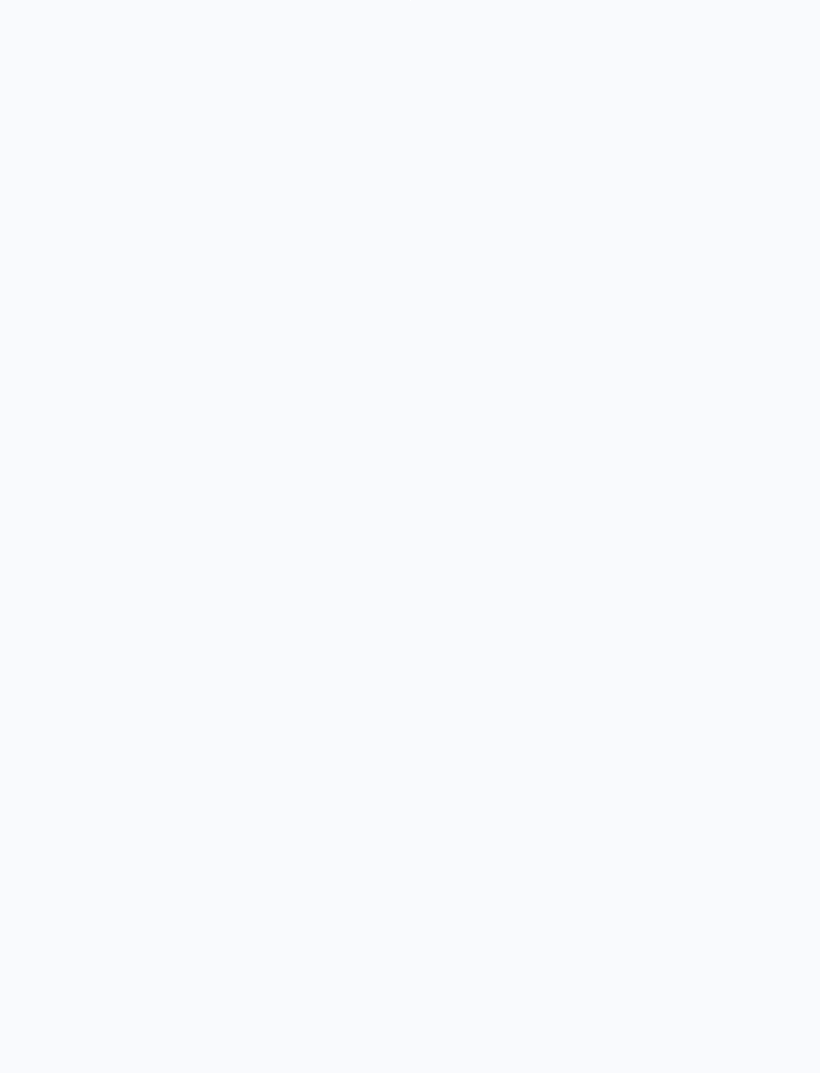 scroll, scrollTop: 0, scrollLeft: 0, axis: both 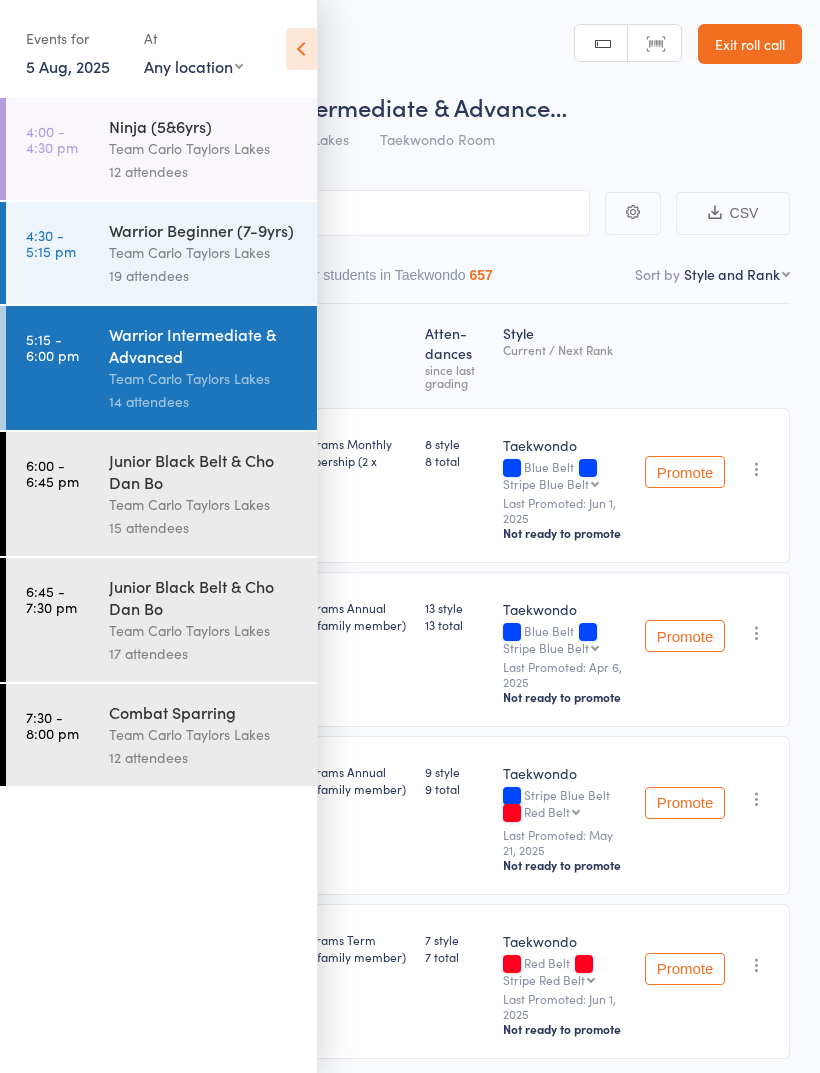 click at bounding box center (301, 49) 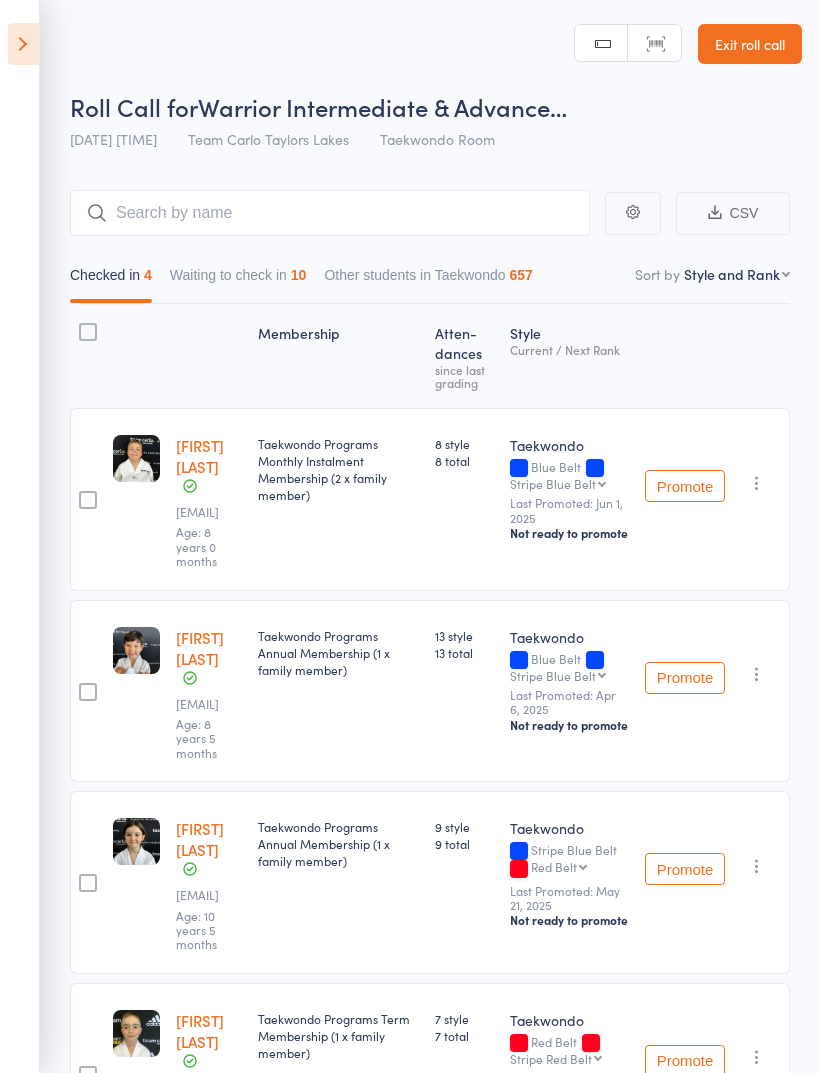 click on "Waiting to check in  10" at bounding box center (238, 280) 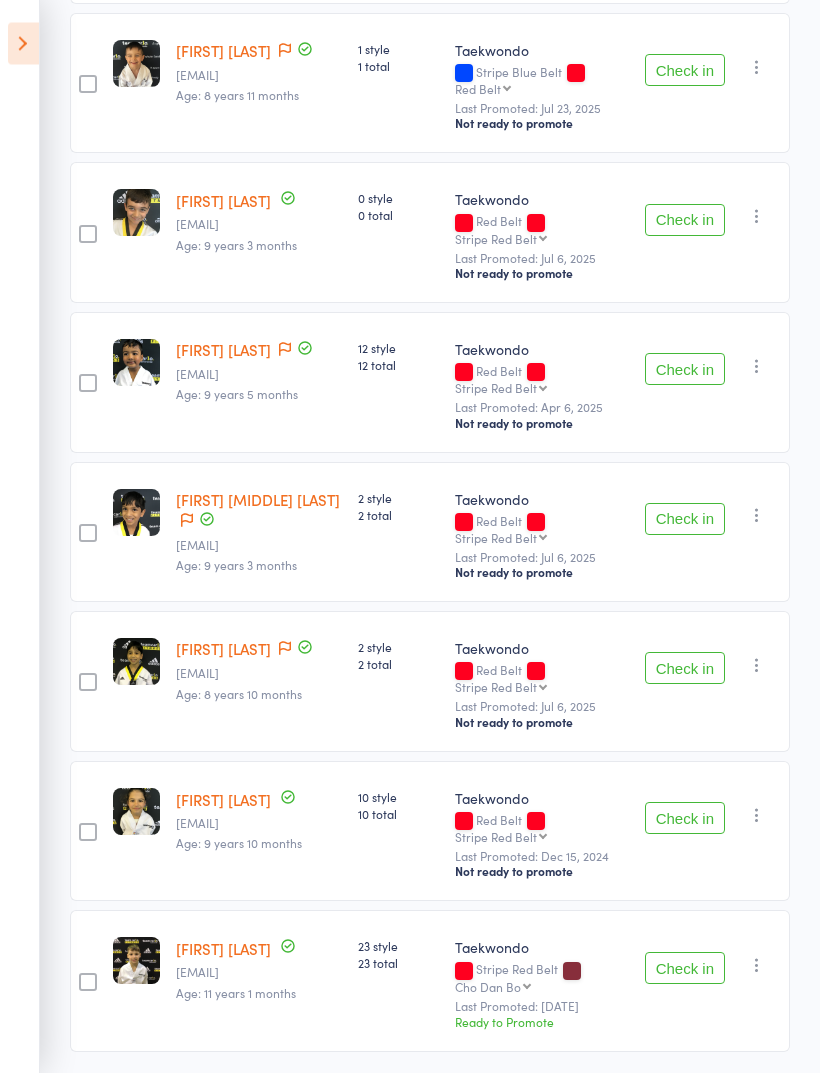 click on "Check in" at bounding box center (685, 669) 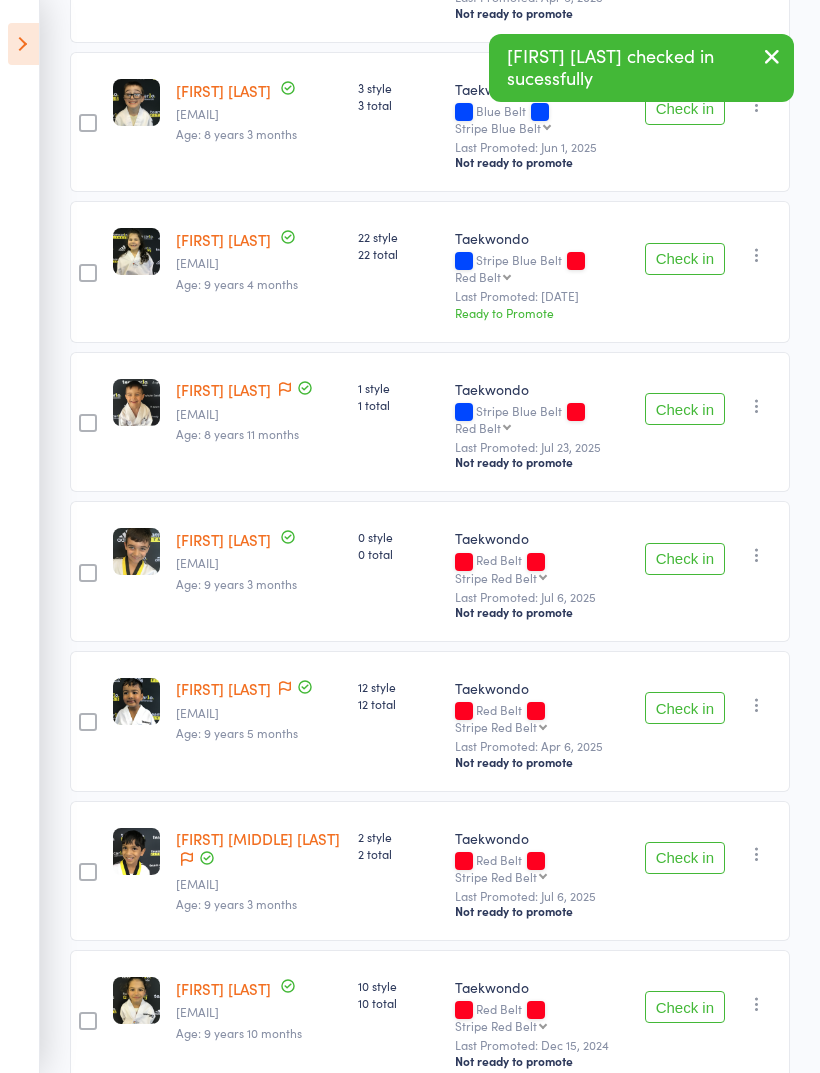 scroll, scrollTop: 499, scrollLeft: 0, axis: vertical 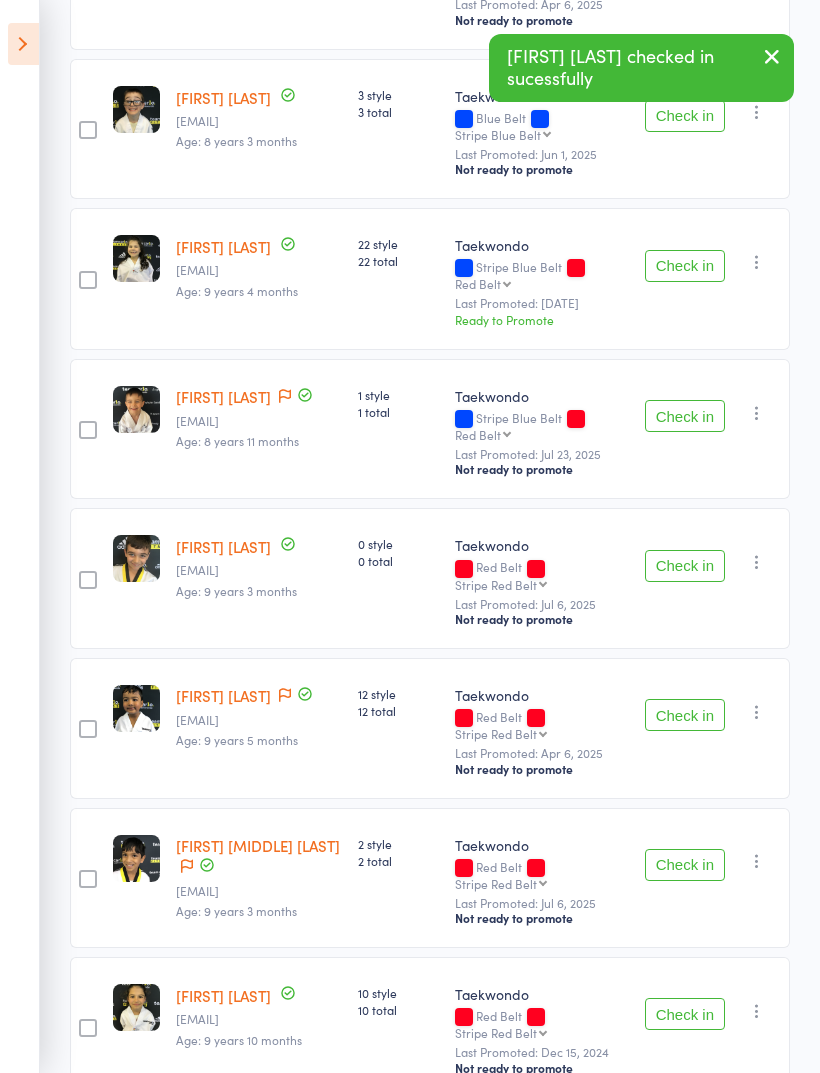 click on "Check in" at bounding box center [685, 416] 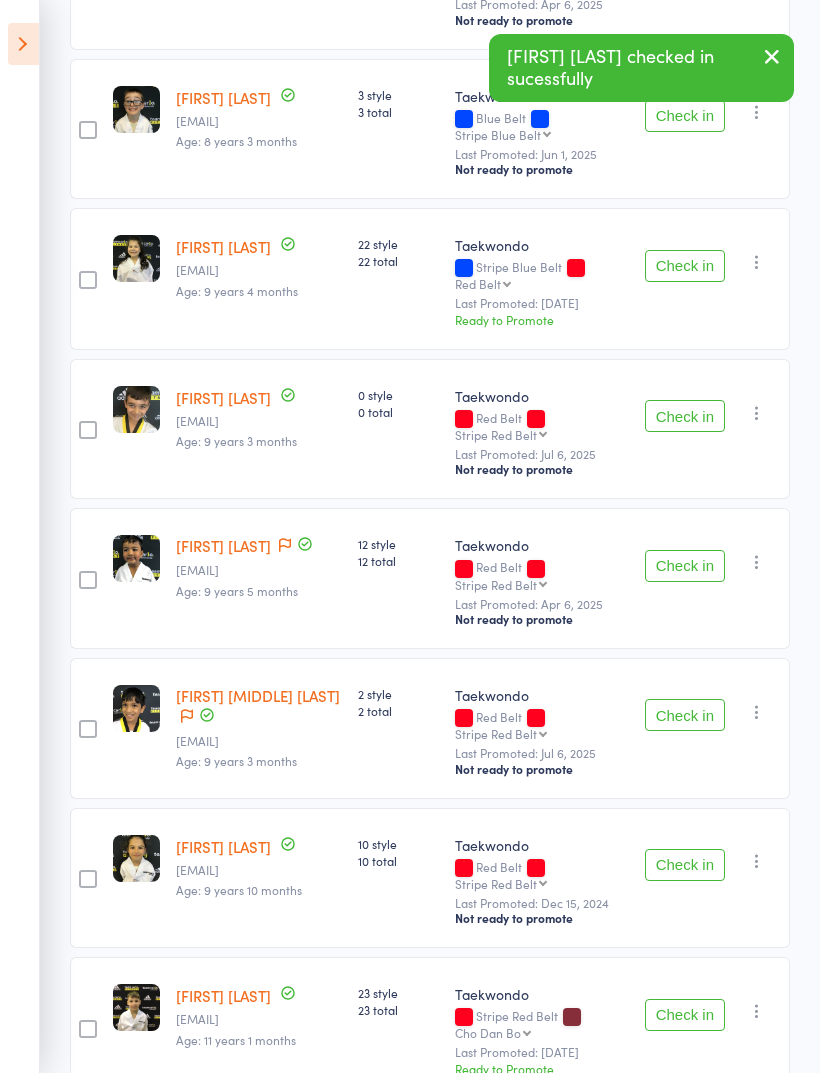 click on "Check in" at bounding box center [685, 715] 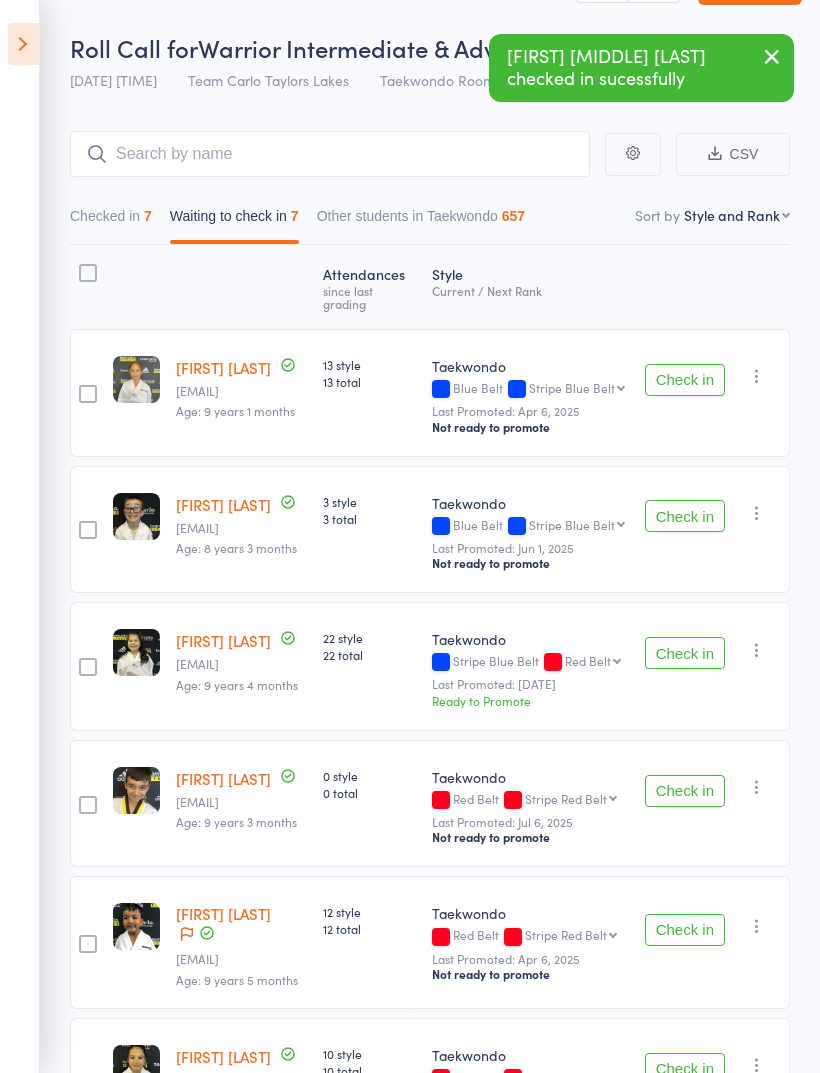 scroll, scrollTop: 60, scrollLeft: 0, axis: vertical 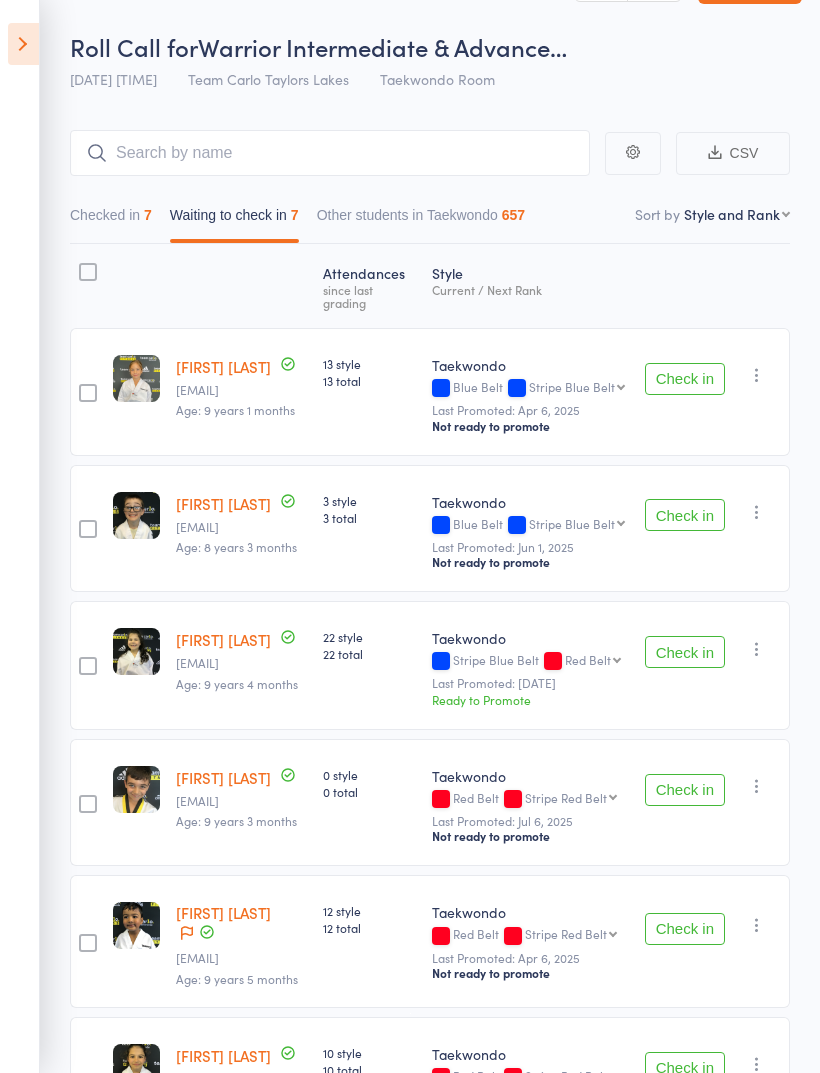 click on "Check in" at bounding box center (685, 379) 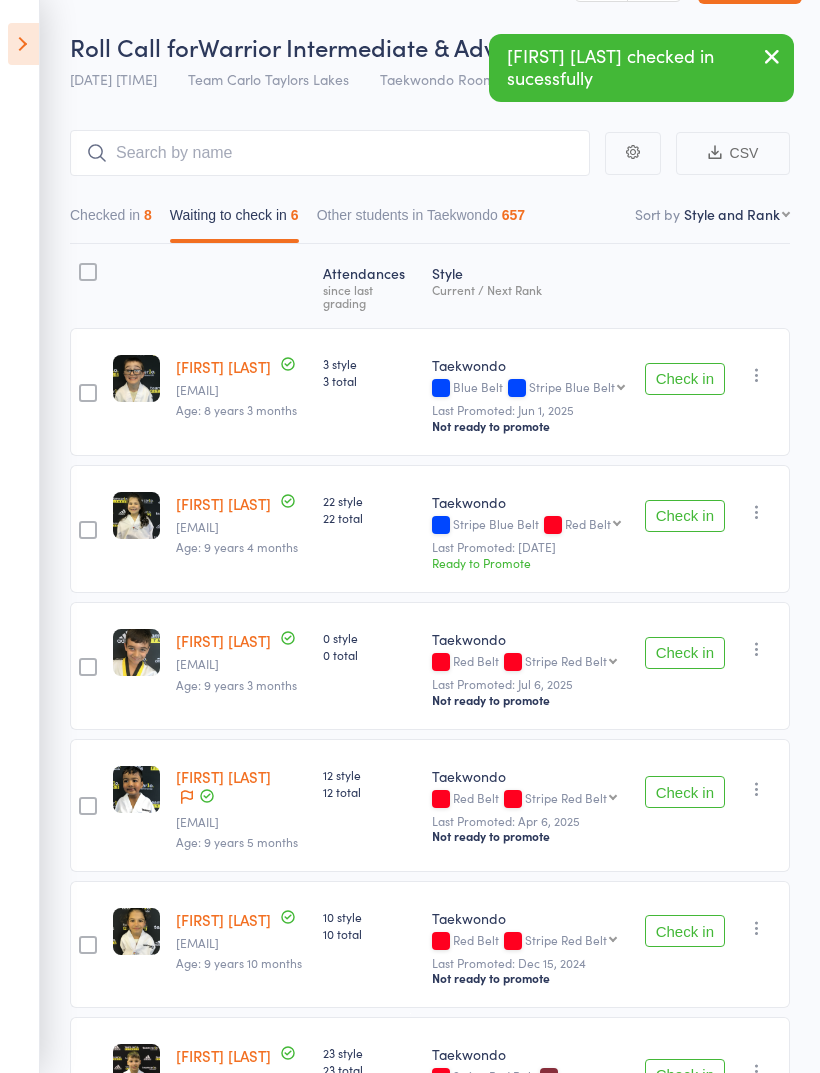 click on "Check in" at bounding box center (685, 379) 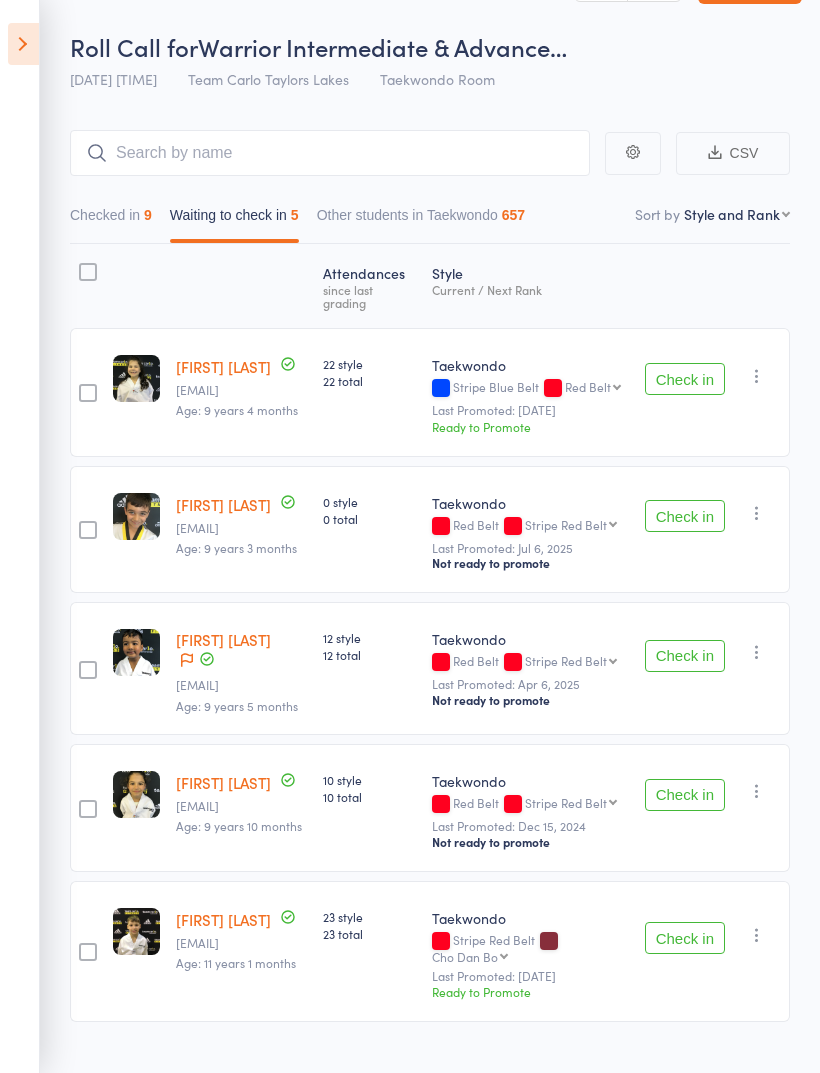 click on "Check in" at bounding box center [685, 656] 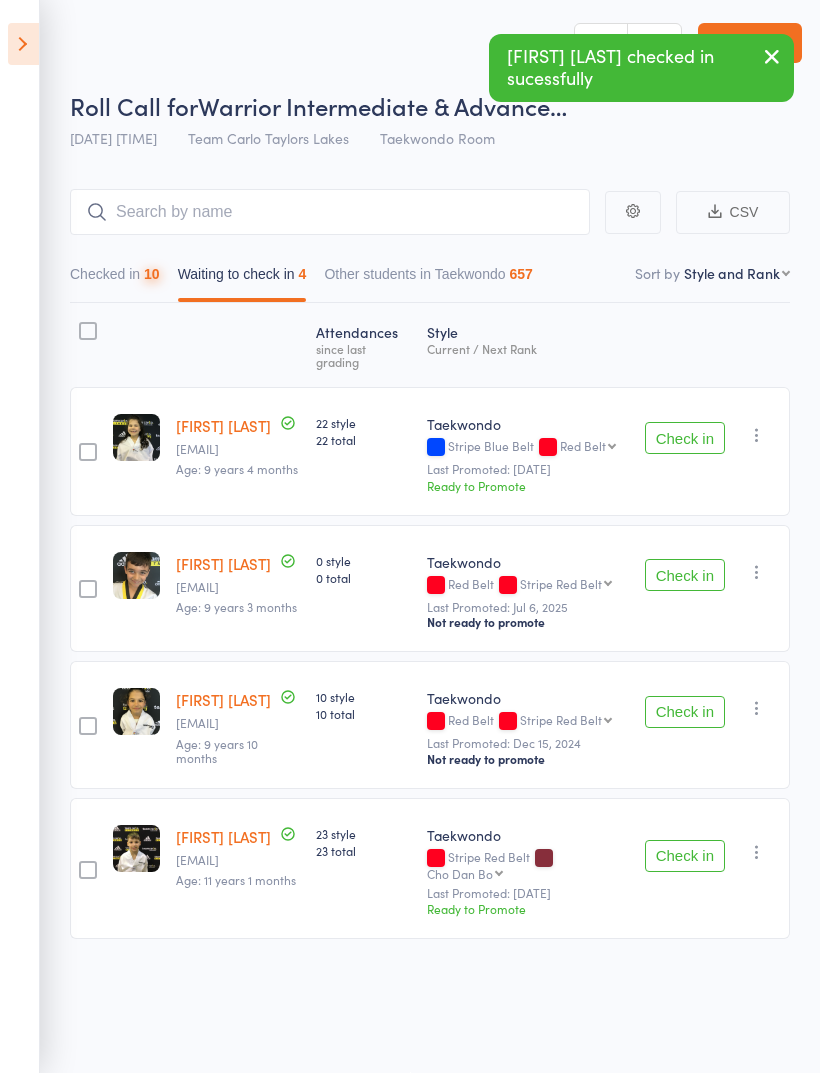 scroll, scrollTop: 14, scrollLeft: 0, axis: vertical 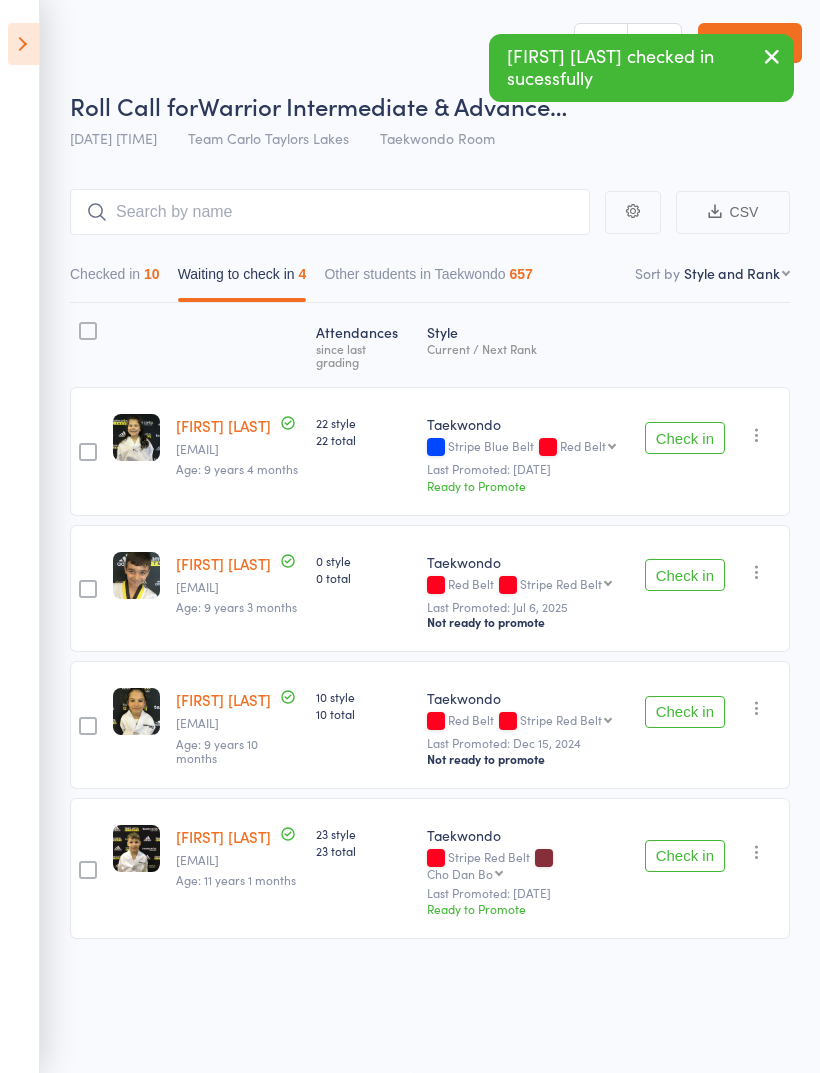 click on "Check in" at bounding box center (685, 712) 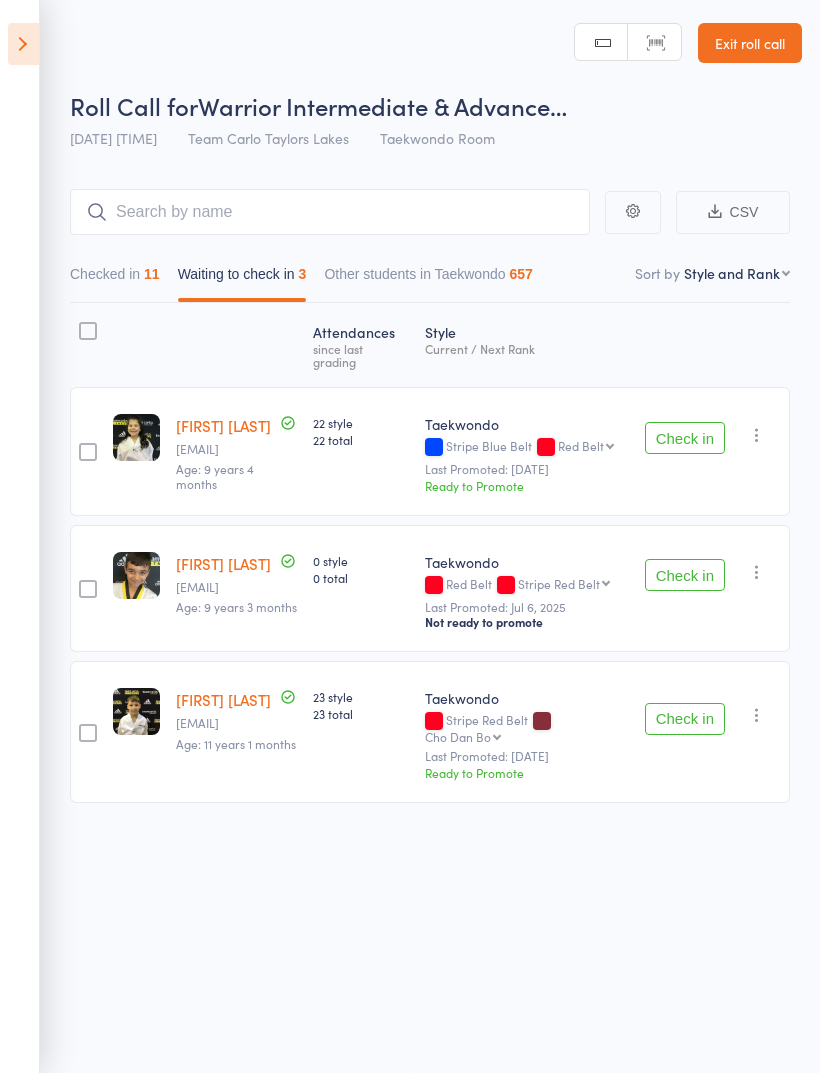 click on "Check in" at bounding box center (685, 575) 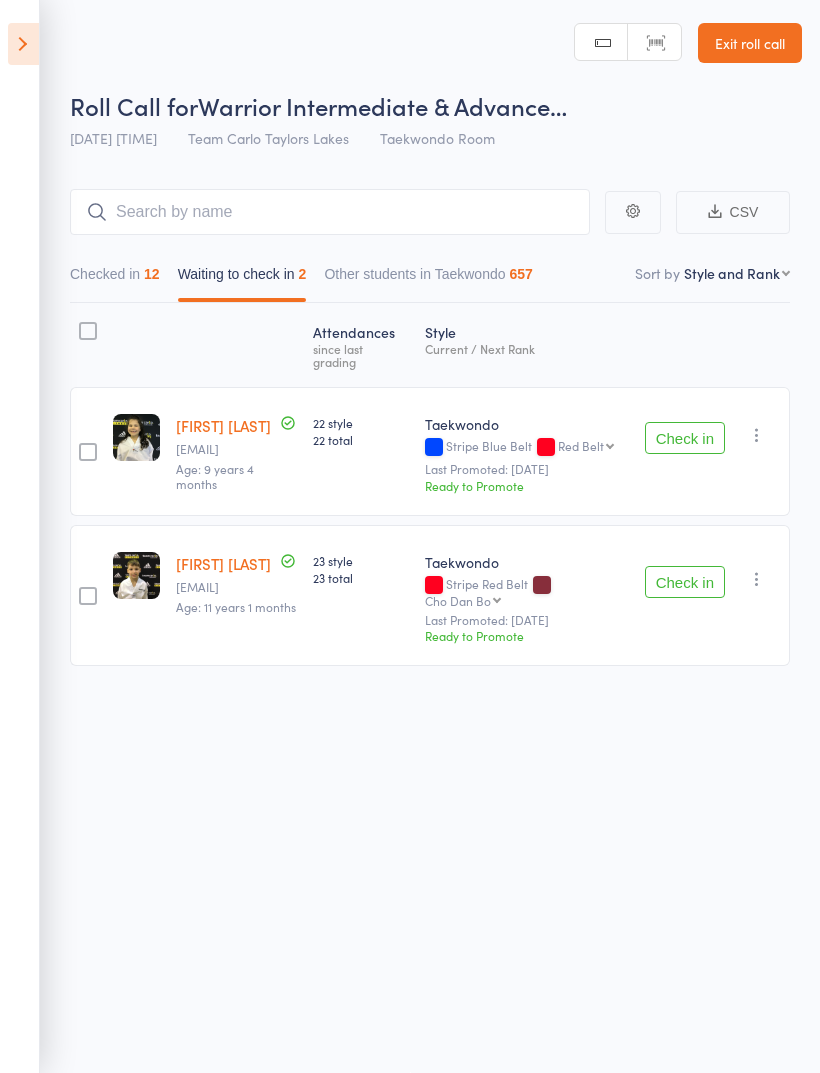 scroll, scrollTop: 0, scrollLeft: 0, axis: both 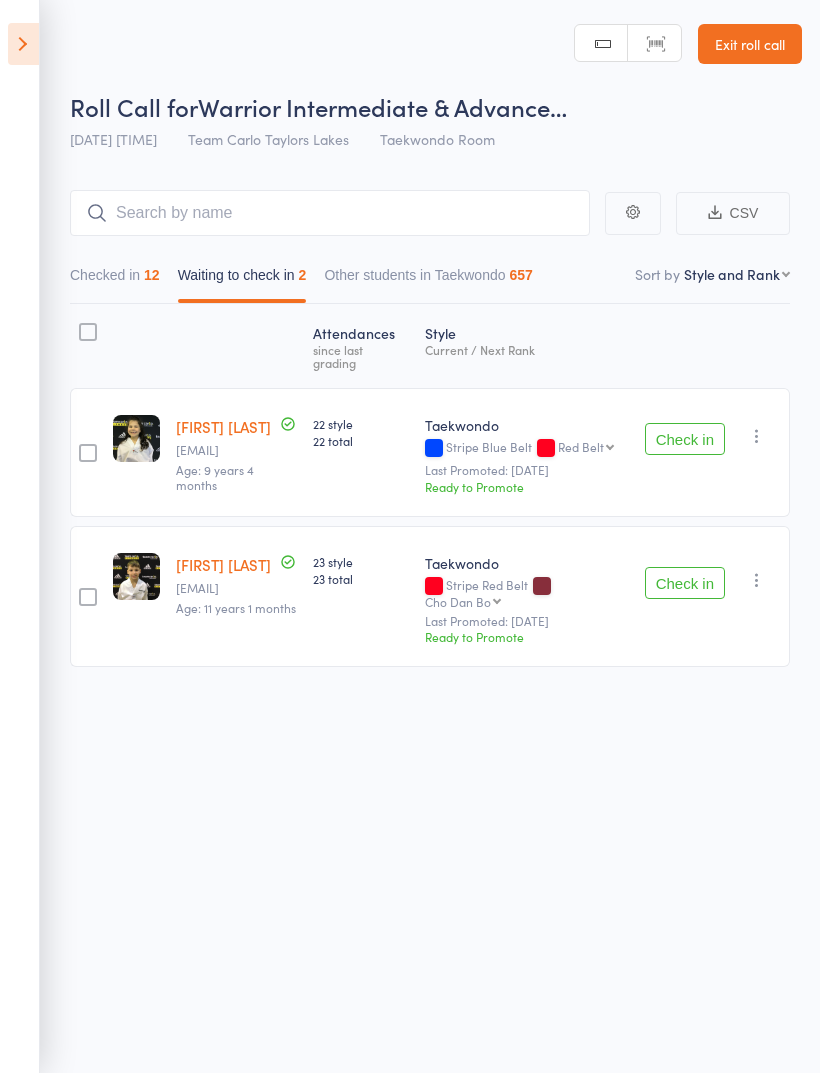 click at bounding box center [88, 332] 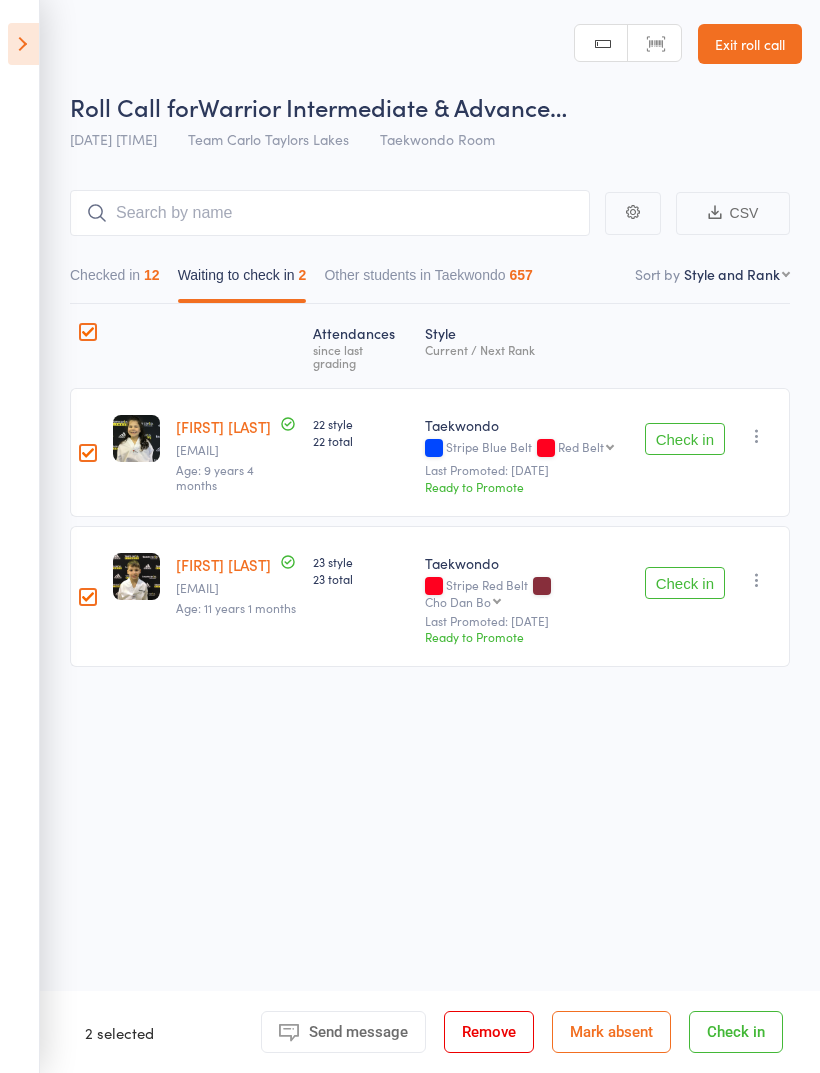 click on "Mark absent" at bounding box center [611, 1032] 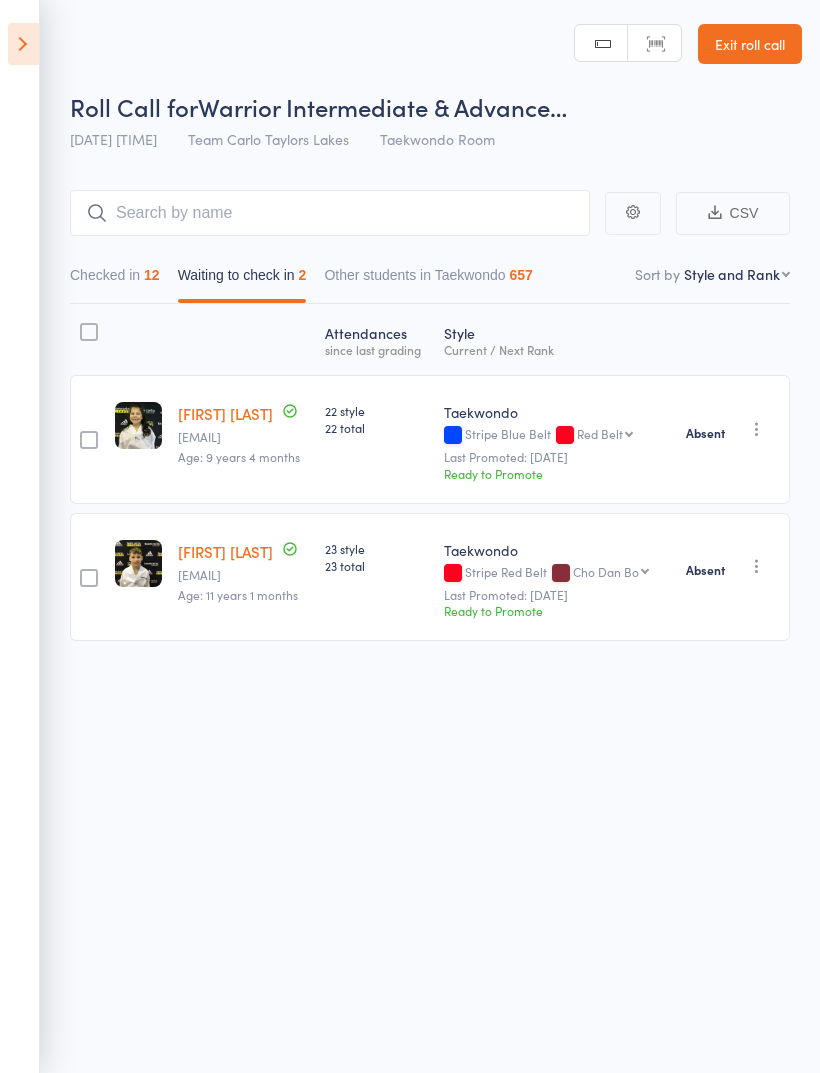 click at bounding box center (23, 44) 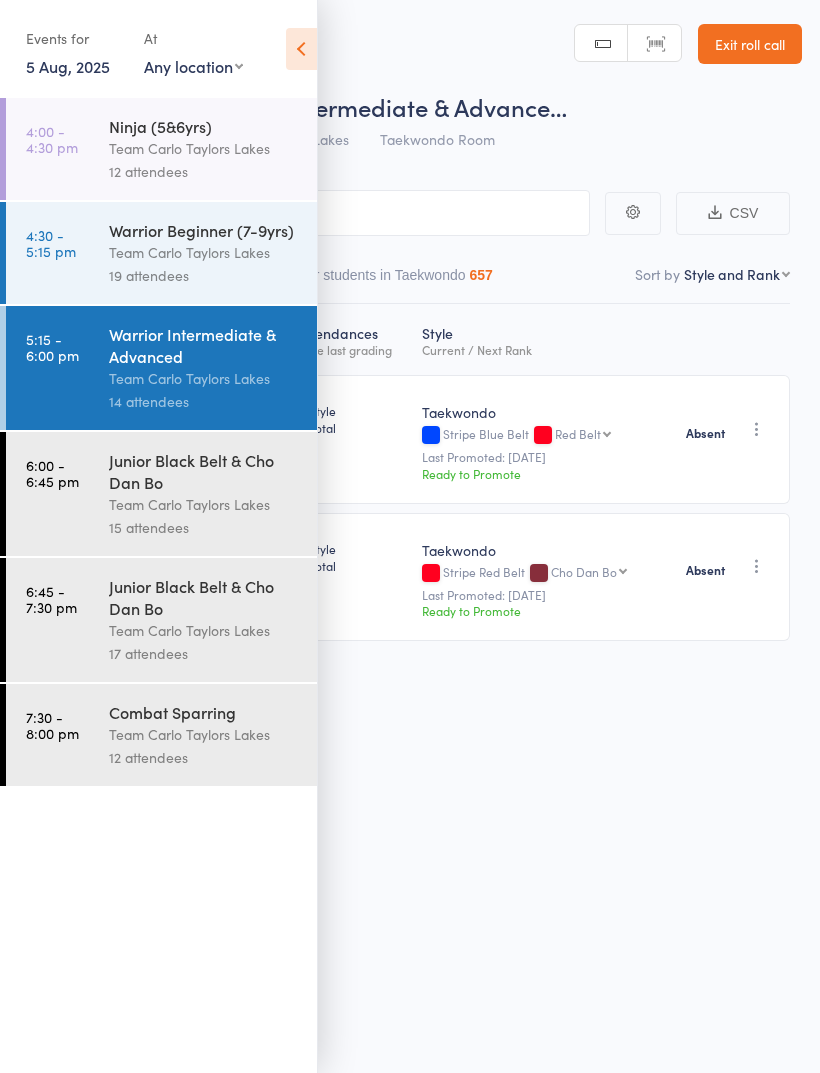click on "Exit roll call" at bounding box center [750, 44] 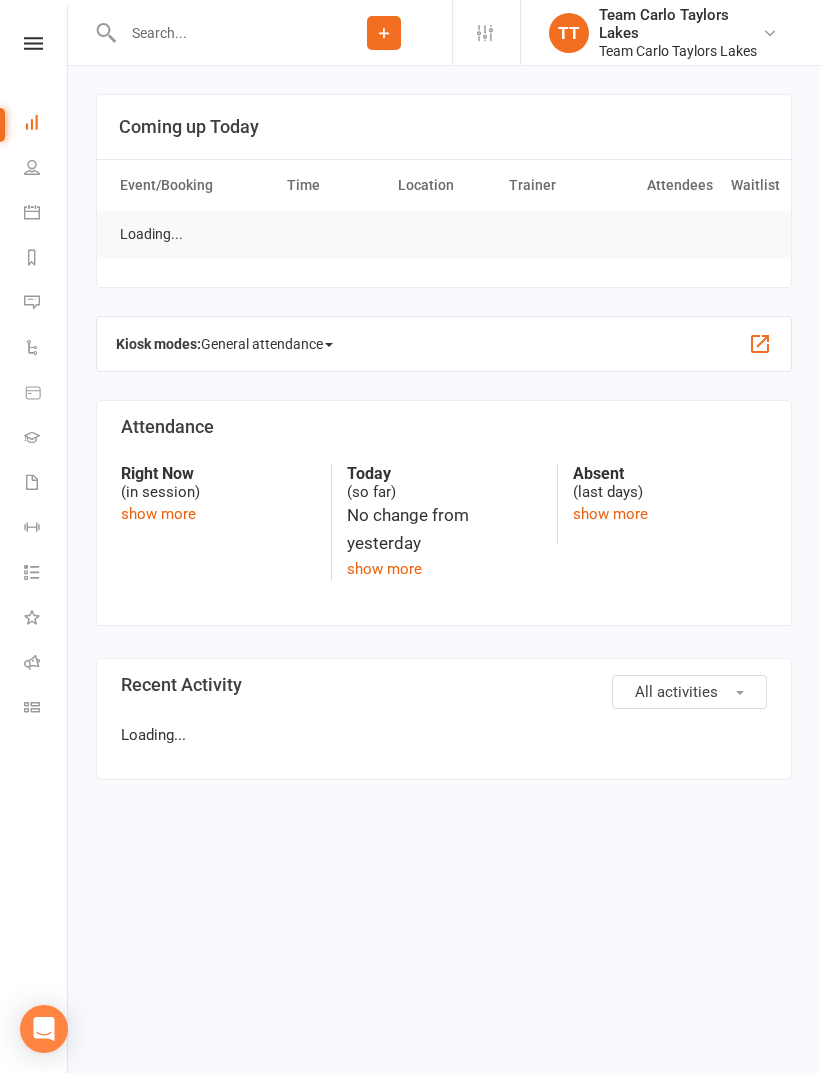 scroll, scrollTop: 0, scrollLeft: 0, axis: both 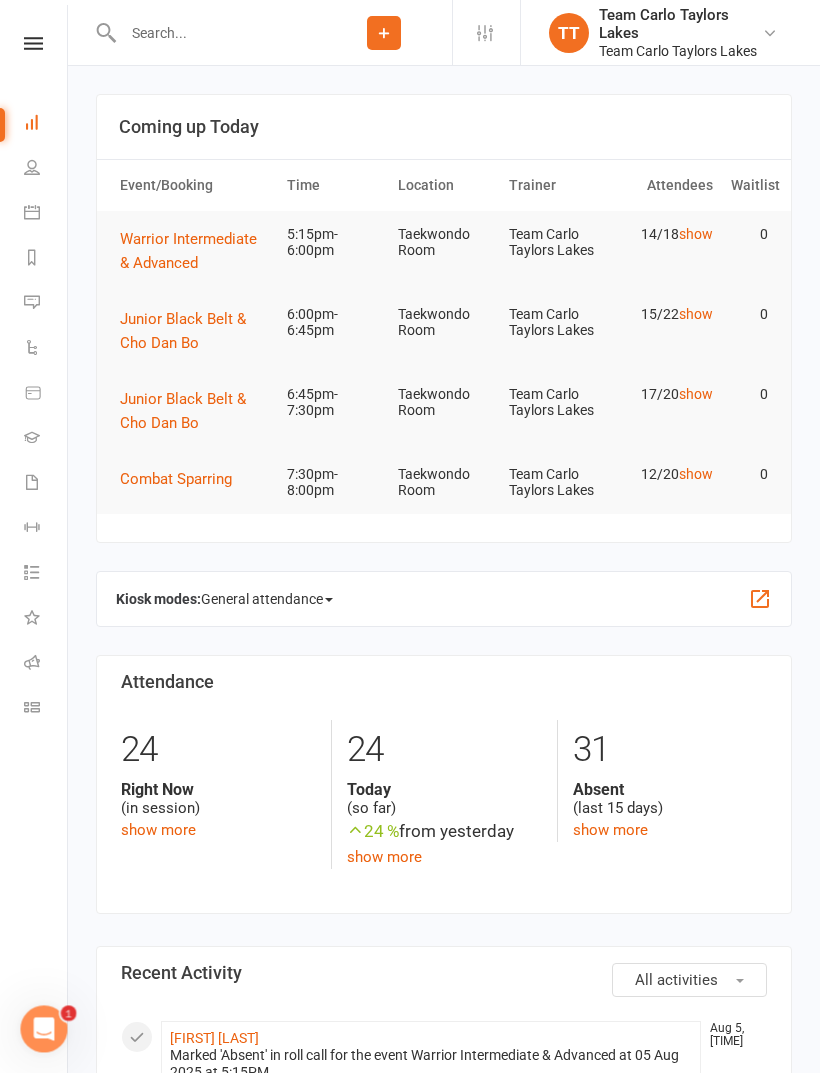 click at bounding box center (32, 212) 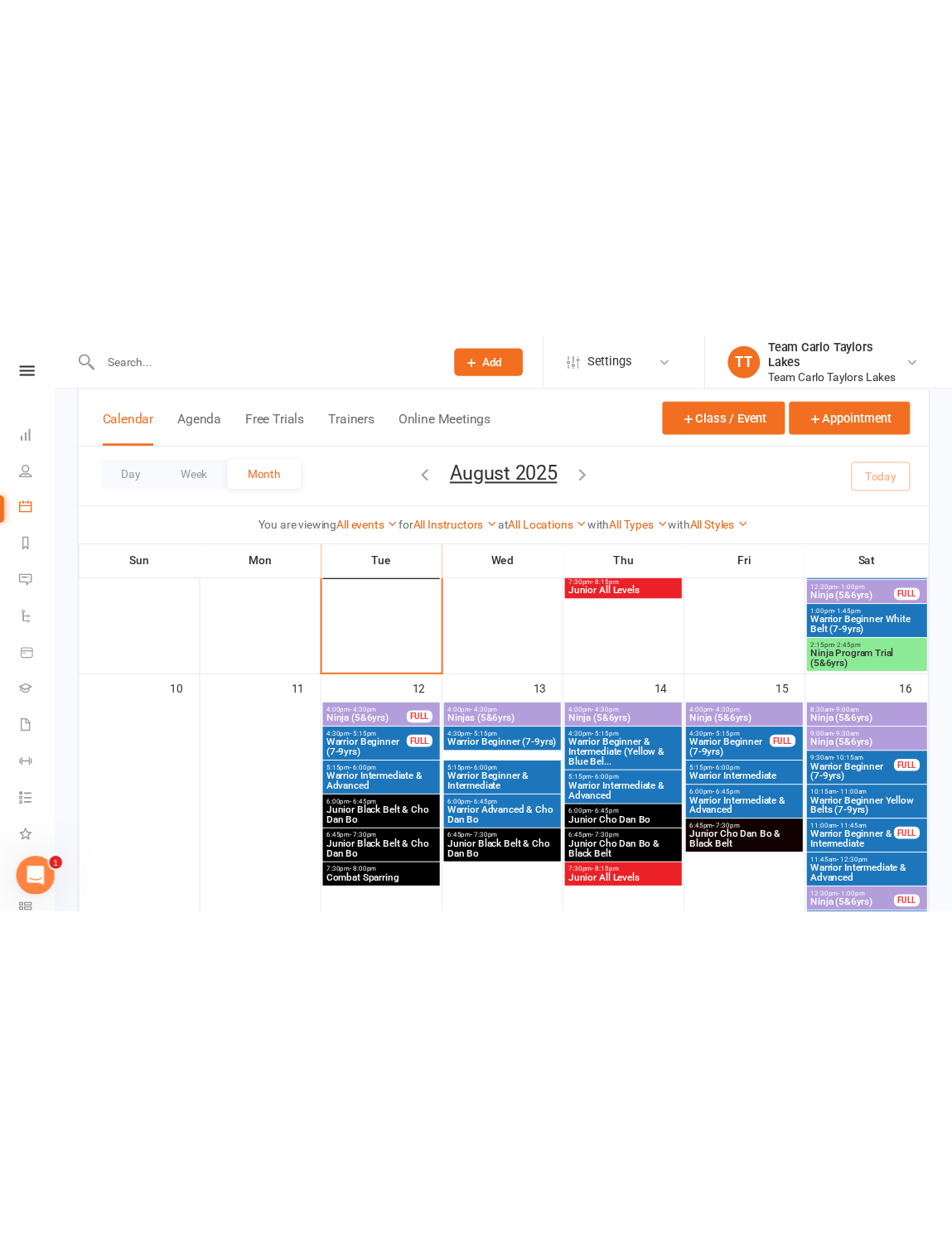 scroll, scrollTop: 533, scrollLeft: 0, axis: vertical 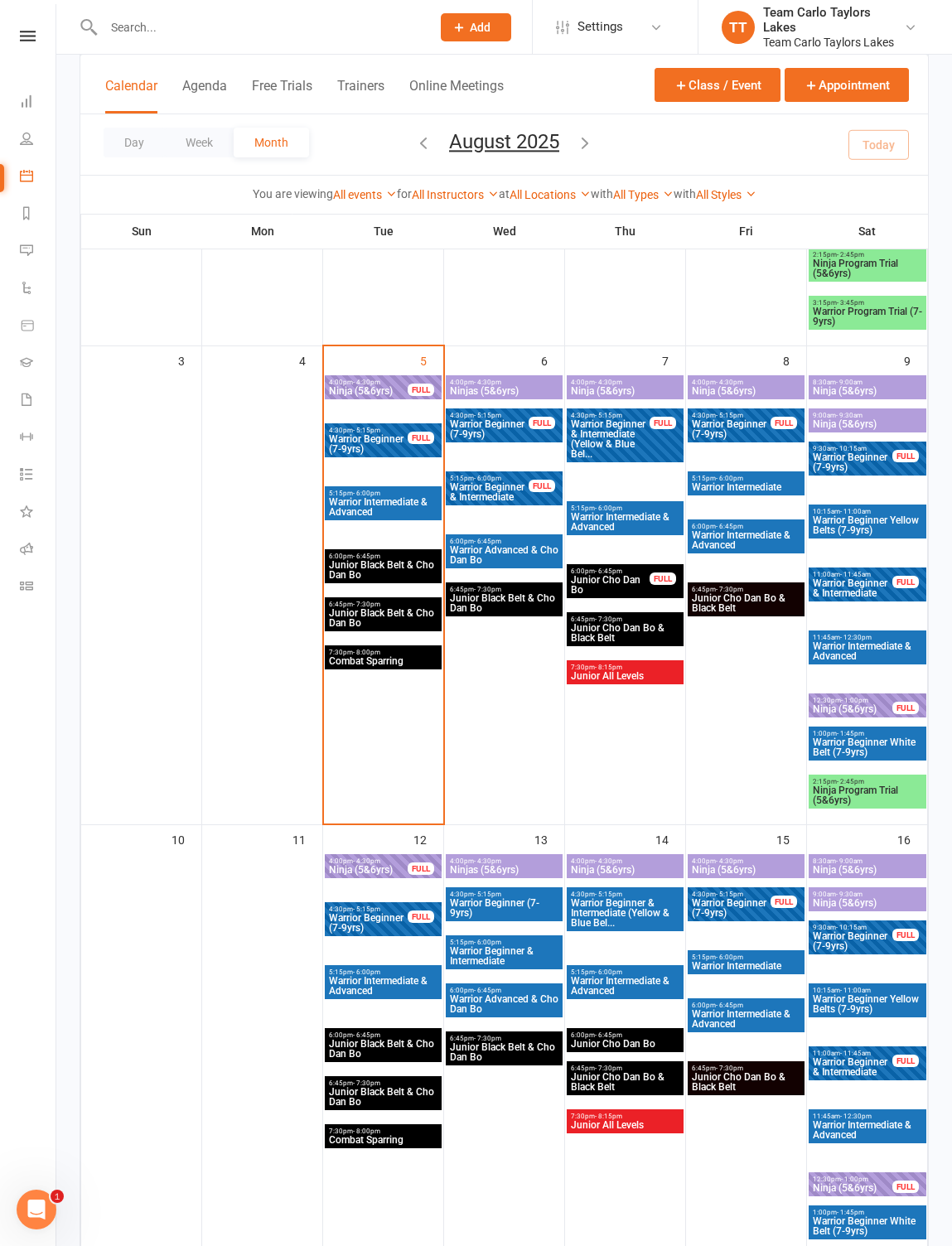 click on "Junior Black Belt & Cho Dan Bo" at bounding box center [383, 570] 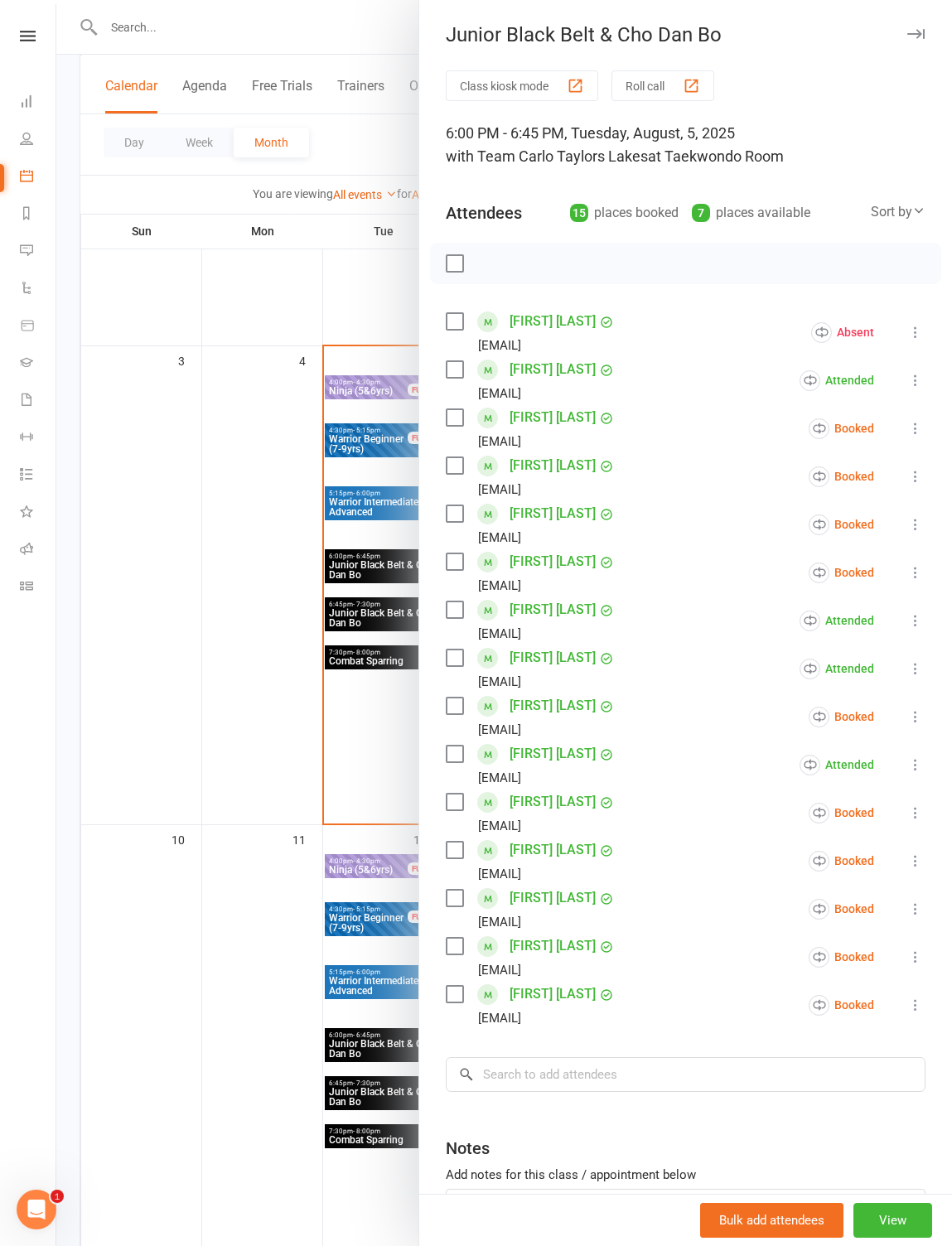 click on "Roll call" at bounding box center [663, 85] 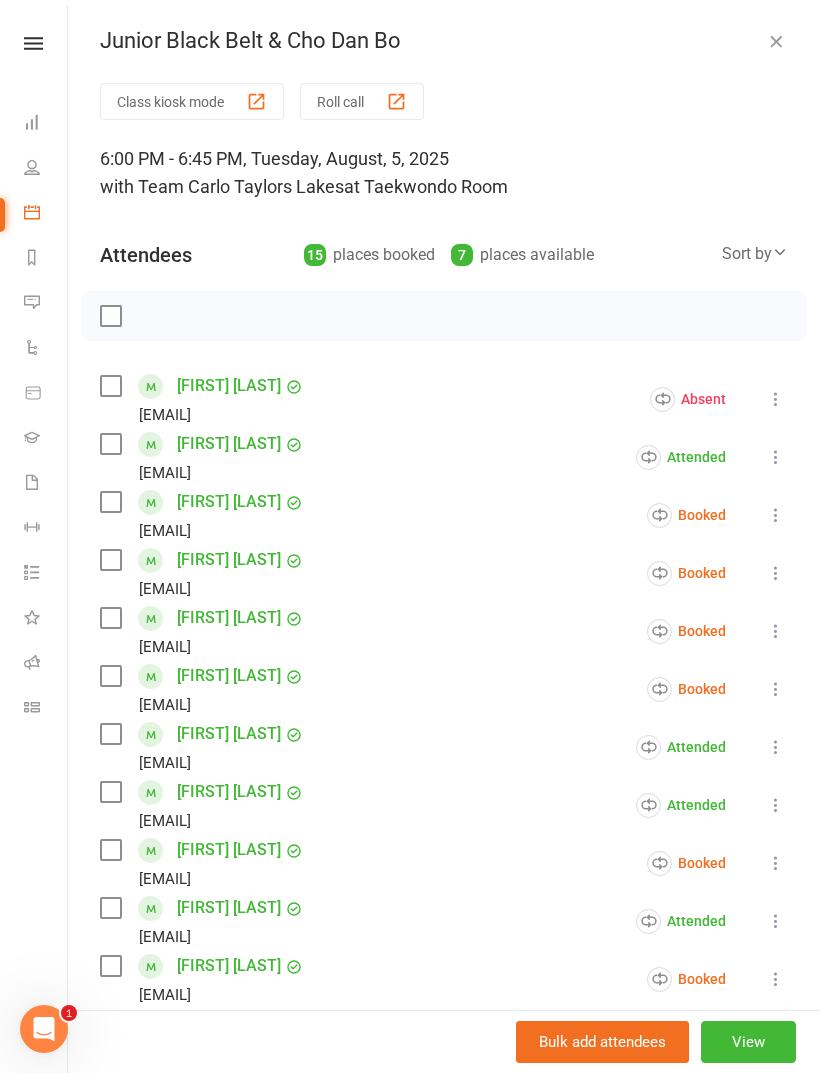 scroll, scrollTop: 955, scrollLeft: 0, axis: vertical 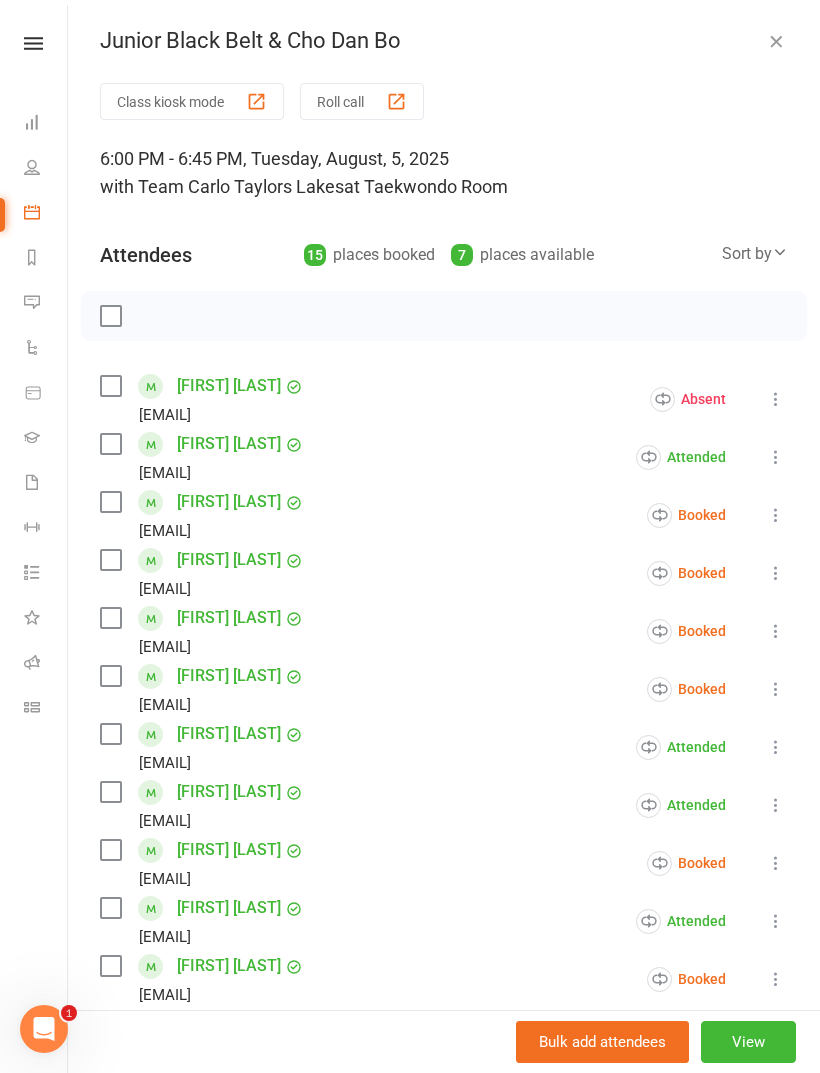 click on "Roll call" at bounding box center (362, 101) 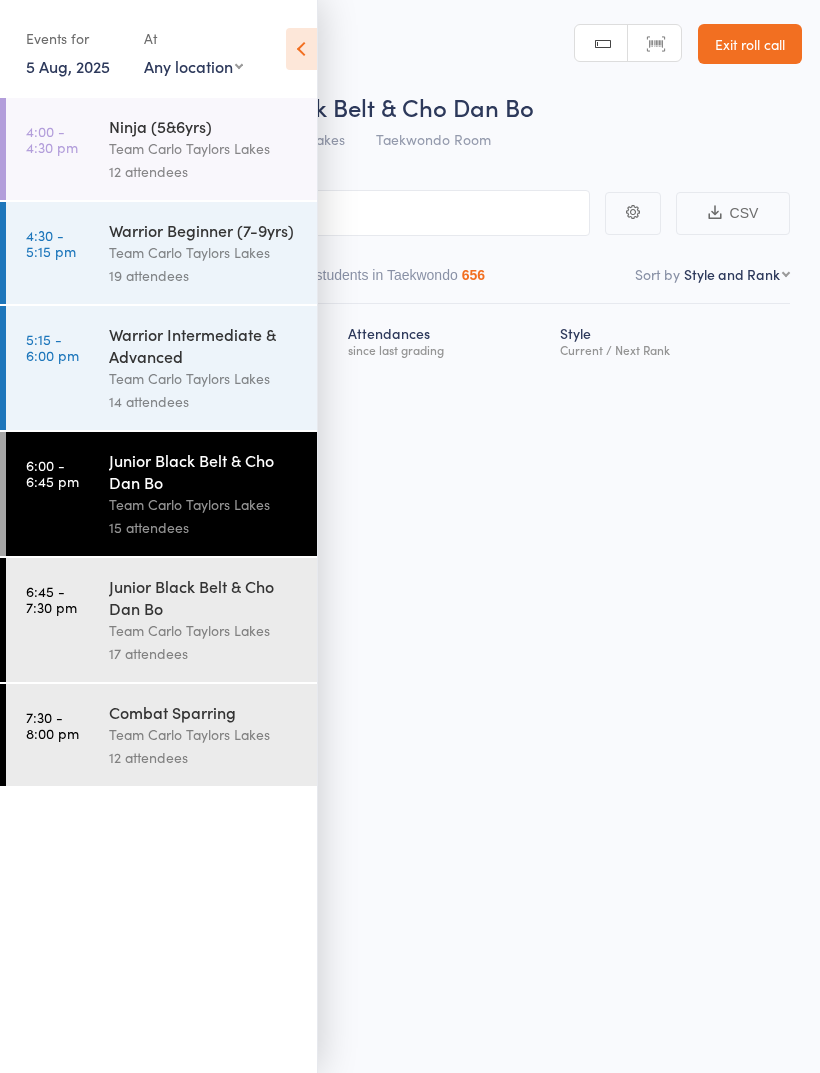 scroll, scrollTop: 0, scrollLeft: 0, axis: both 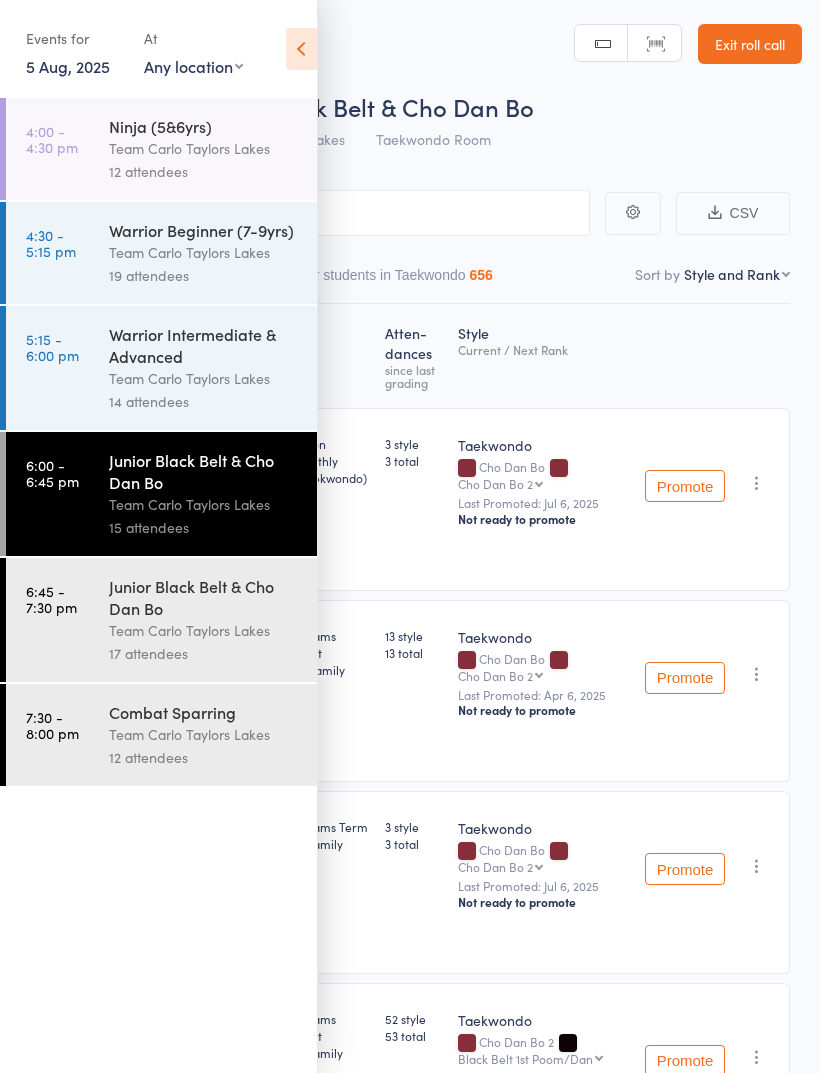 click at bounding box center (301, 49) 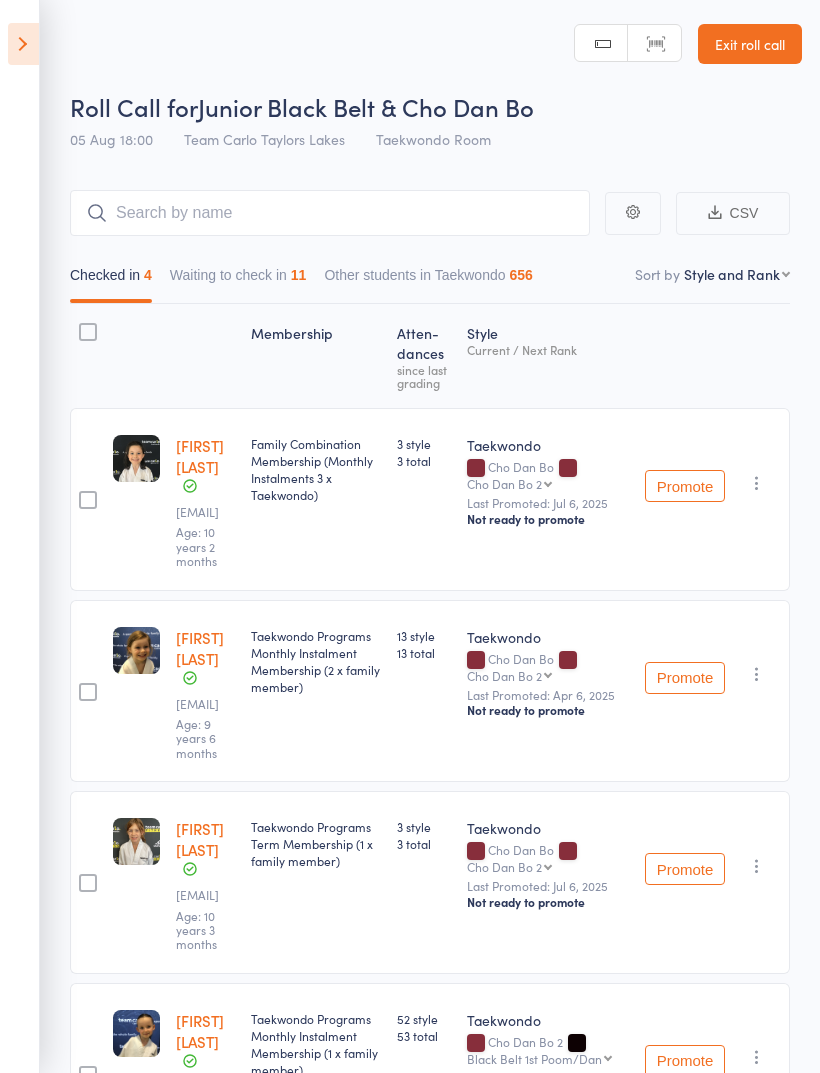 click on "Waiting to check in  11" at bounding box center [238, 280] 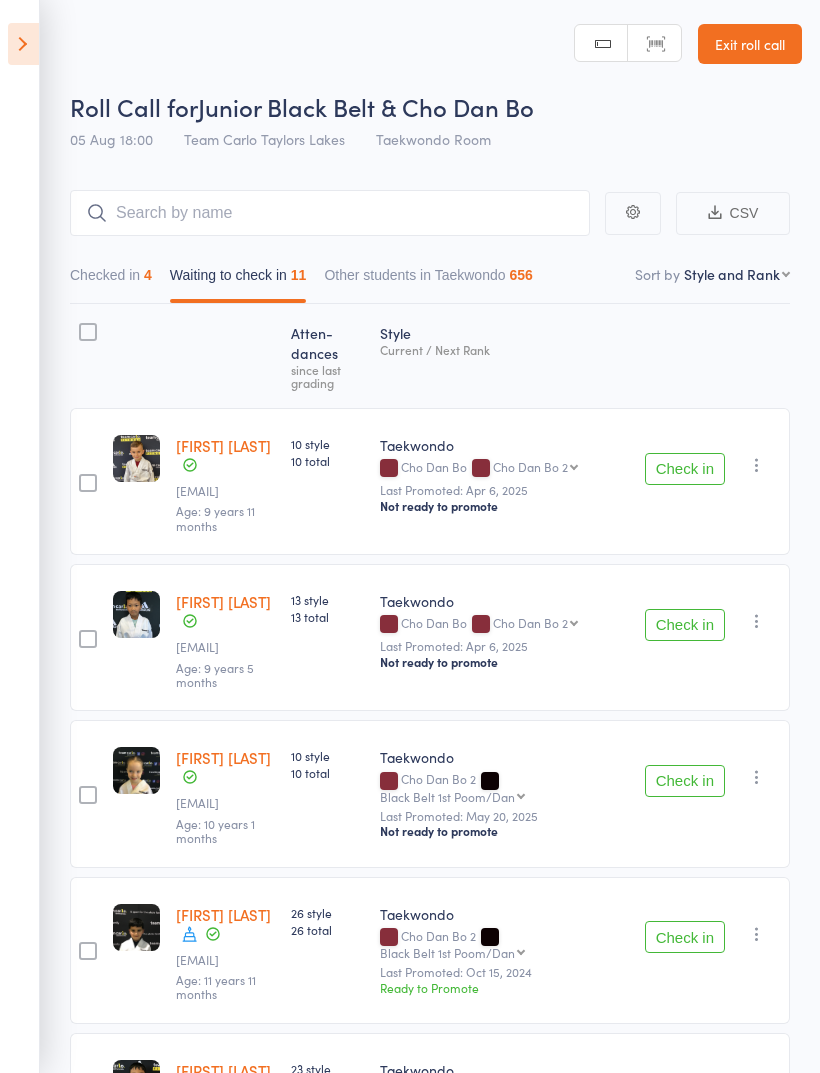 click on "Check in" at bounding box center (685, 469) 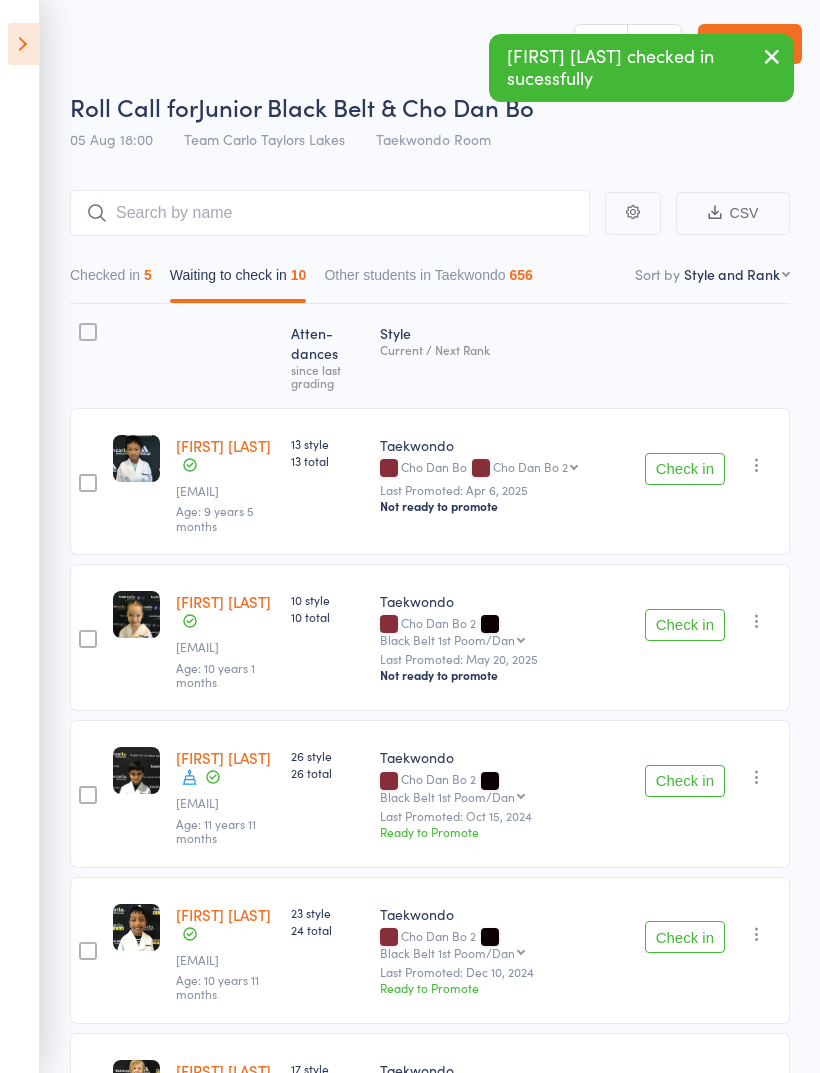 click on "Check in" at bounding box center [685, 625] 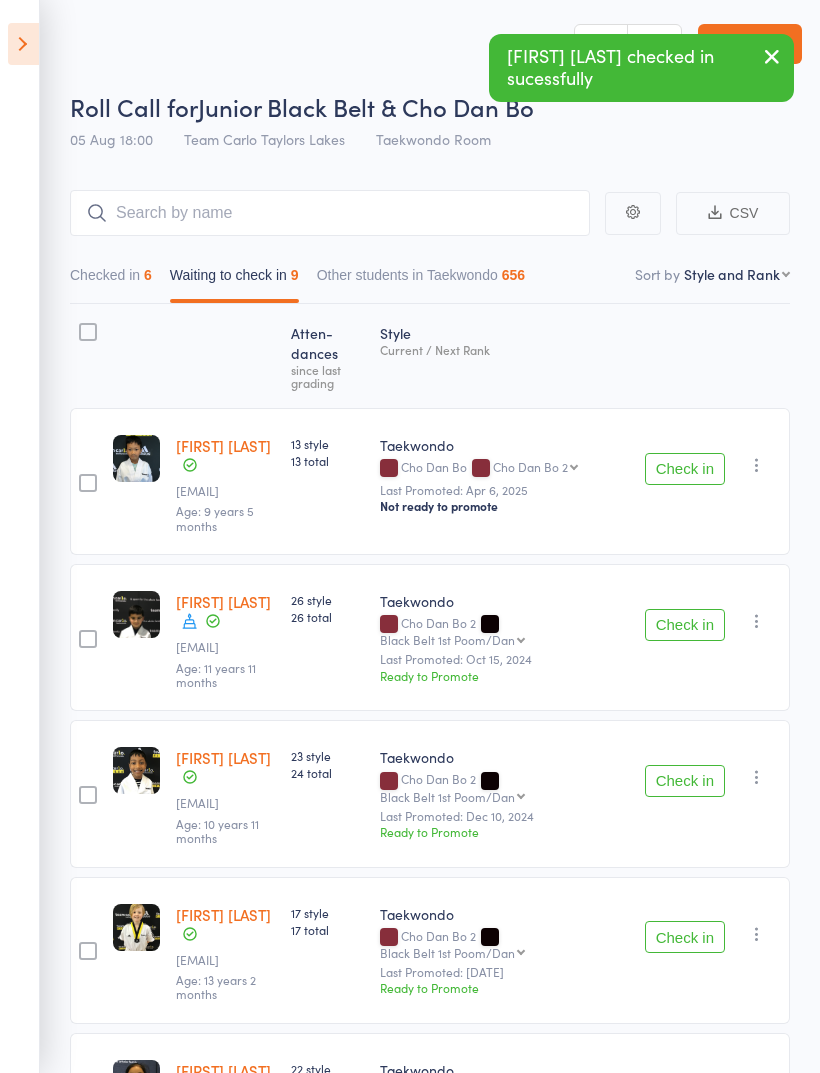click on "Check in" at bounding box center (685, 625) 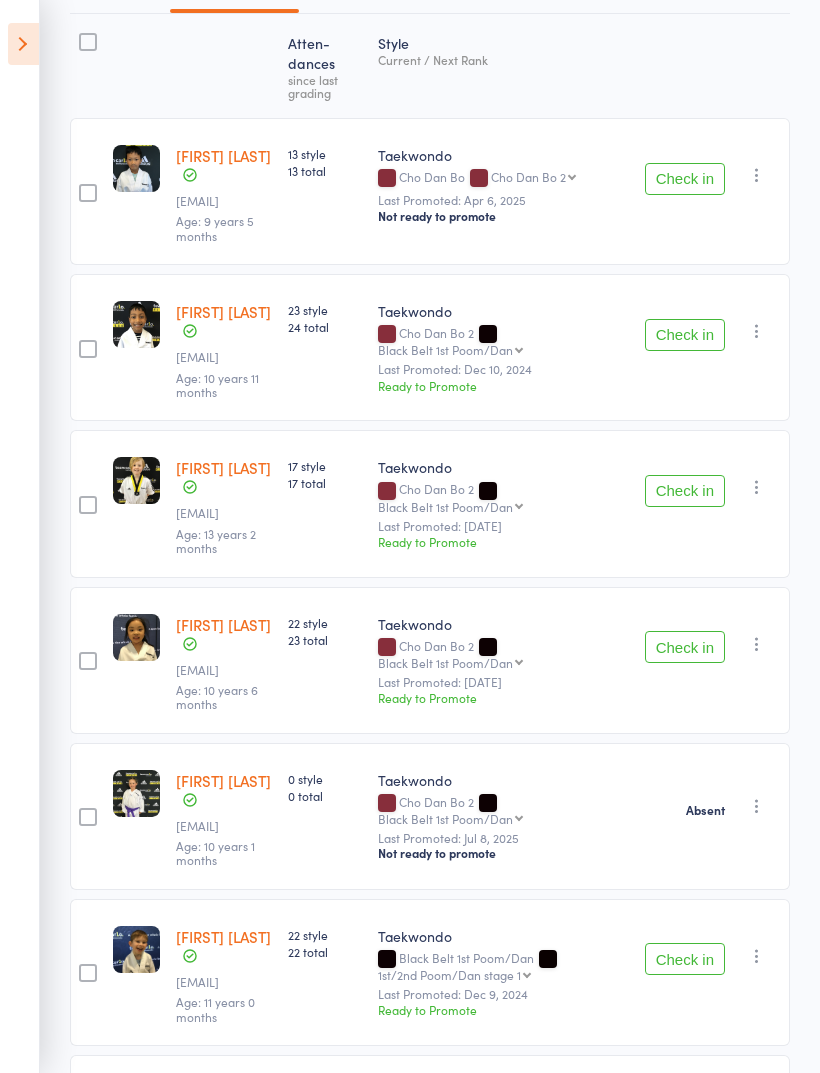 scroll, scrollTop: 300, scrollLeft: 0, axis: vertical 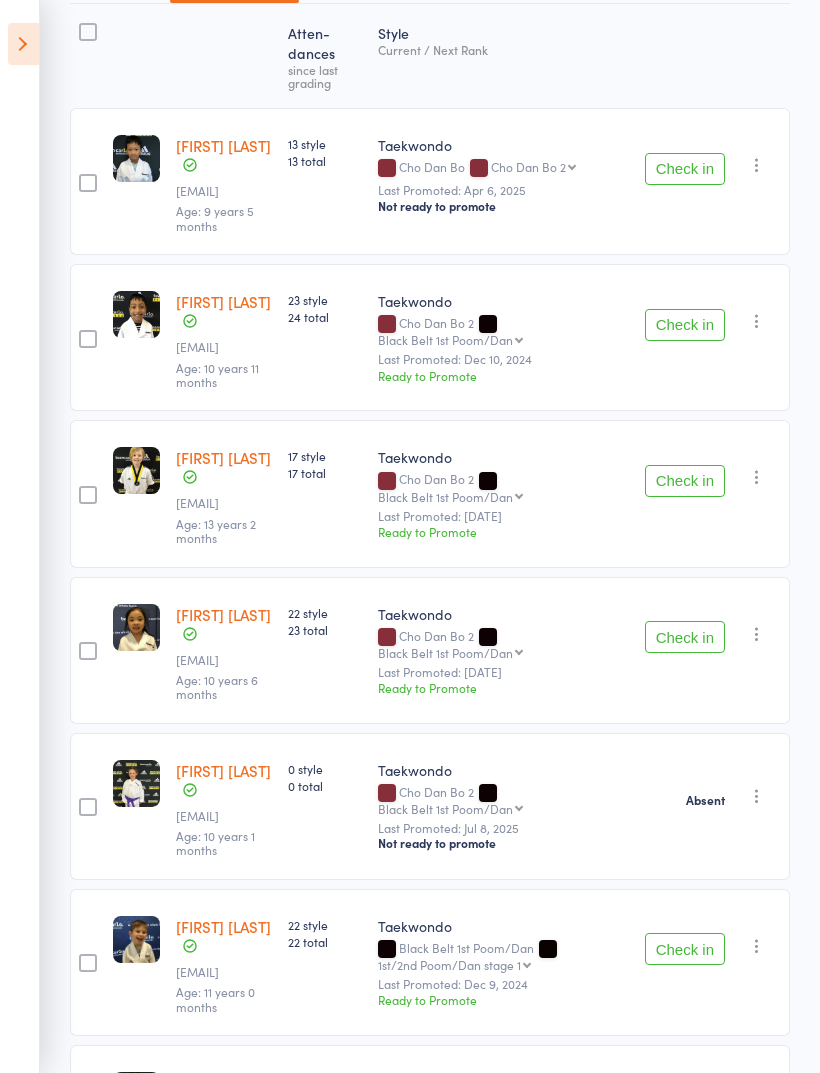 click on "Check in" at bounding box center (685, 949) 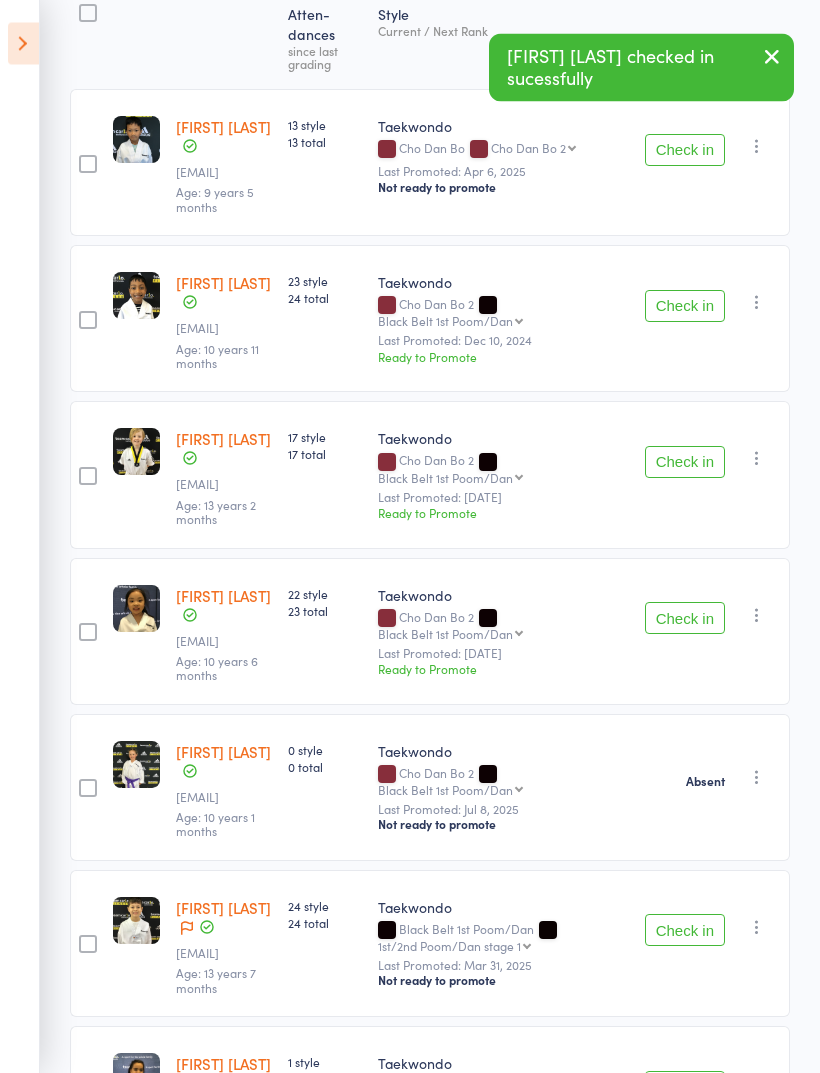 scroll, scrollTop: 392, scrollLeft: 0, axis: vertical 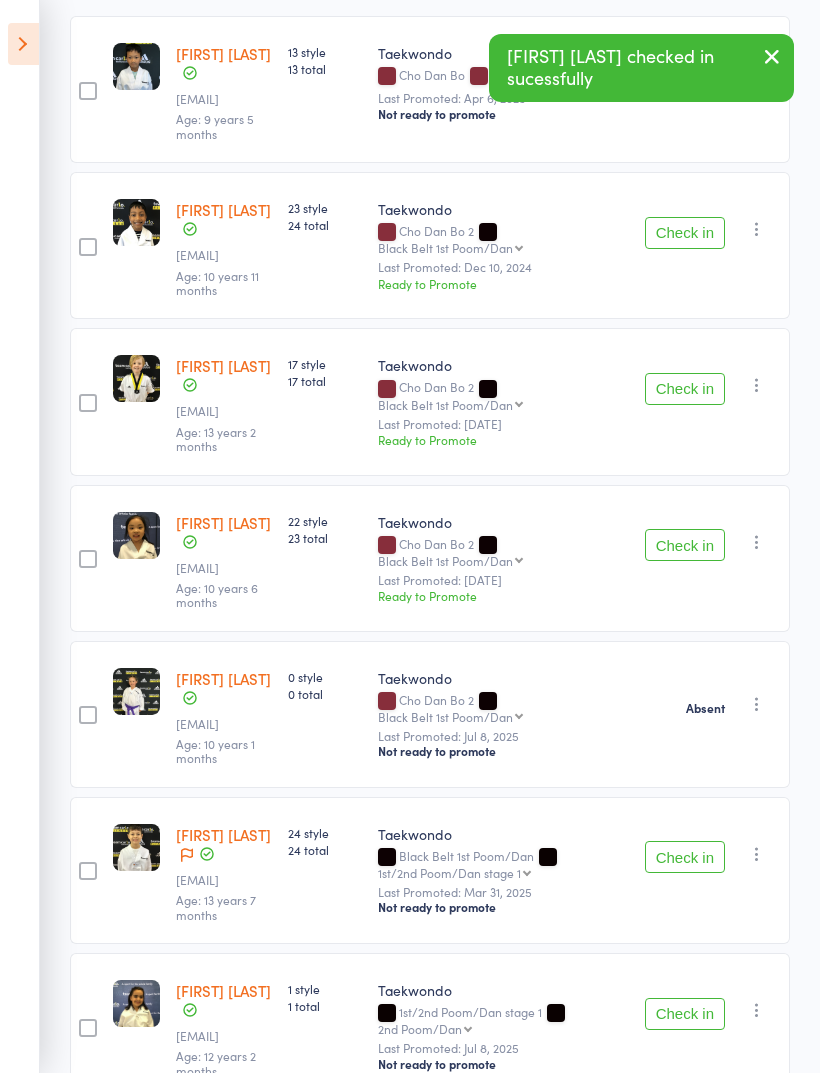 click on "Check in" at bounding box center [685, 1014] 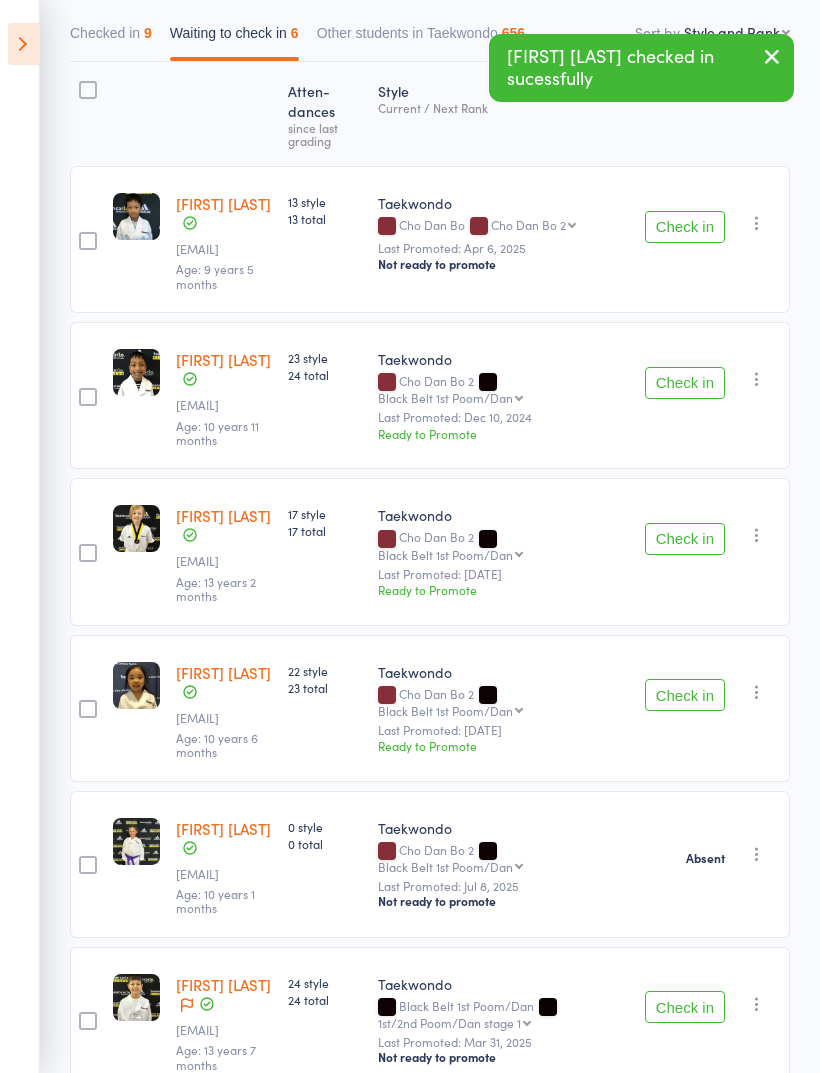 click on "Check in" at bounding box center (685, 1007) 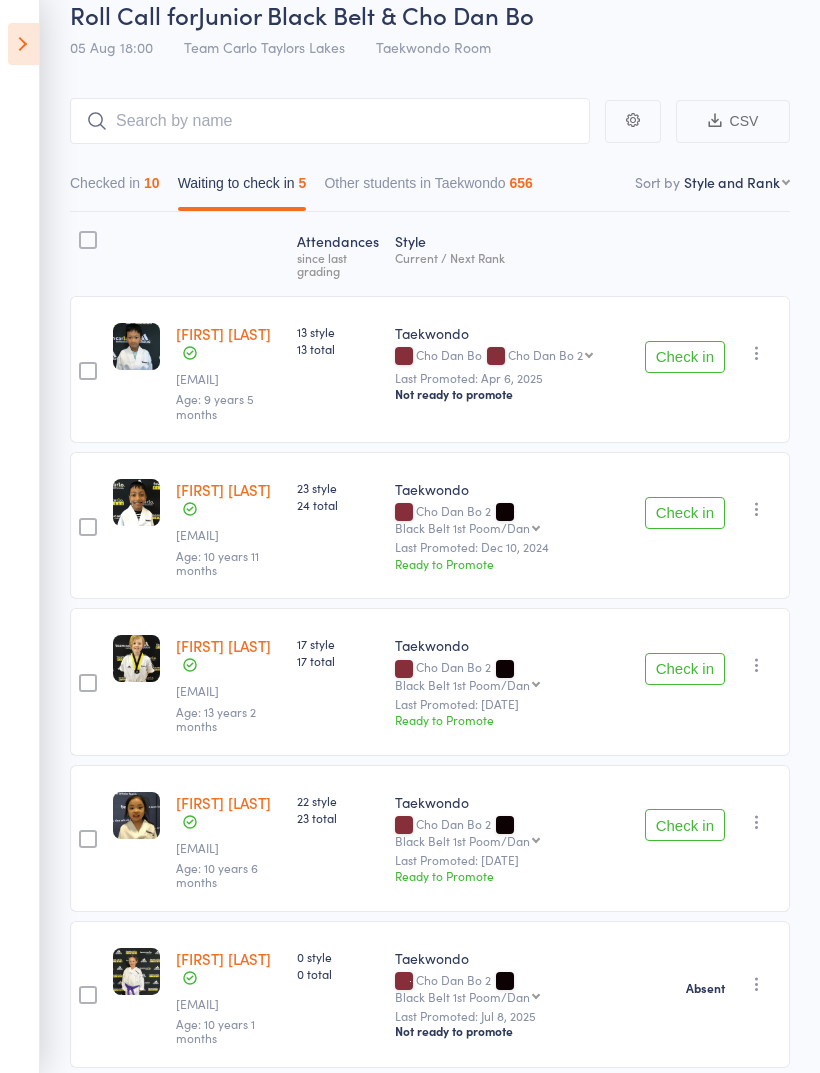 click on "Check in" at bounding box center [685, 357] 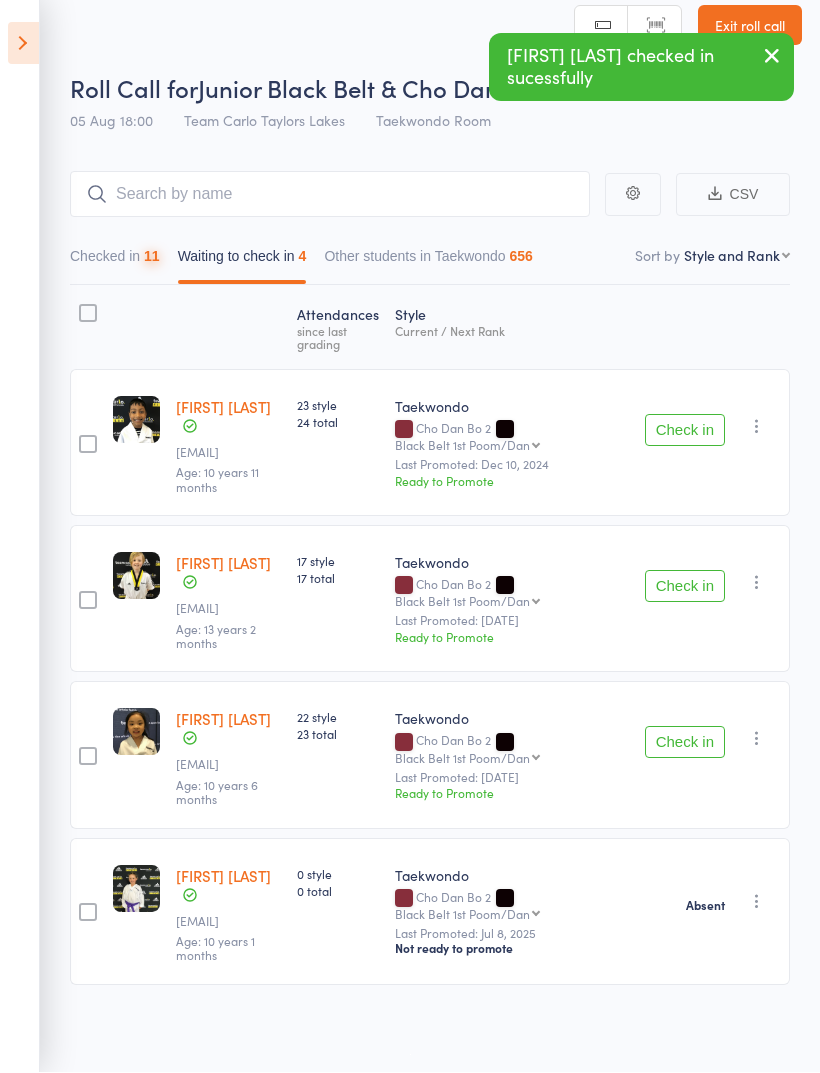 scroll, scrollTop: 19, scrollLeft: 0, axis: vertical 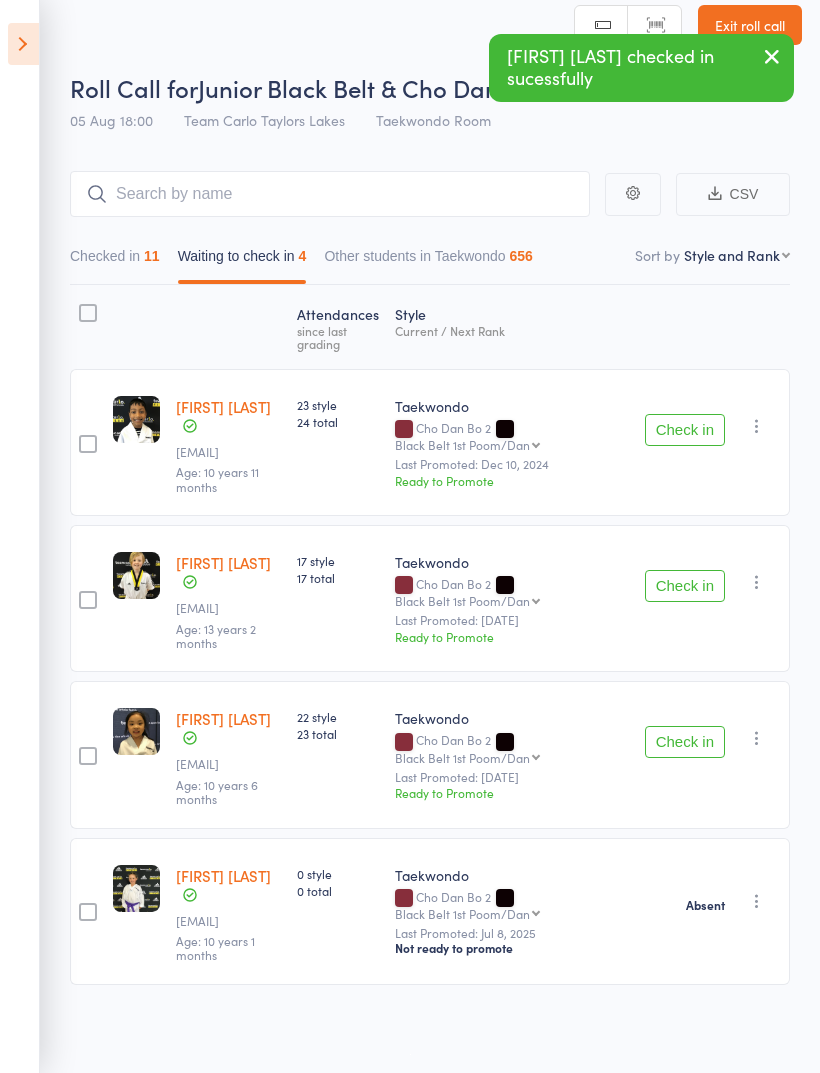 click on "Check in" at bounding box center (685, 430) 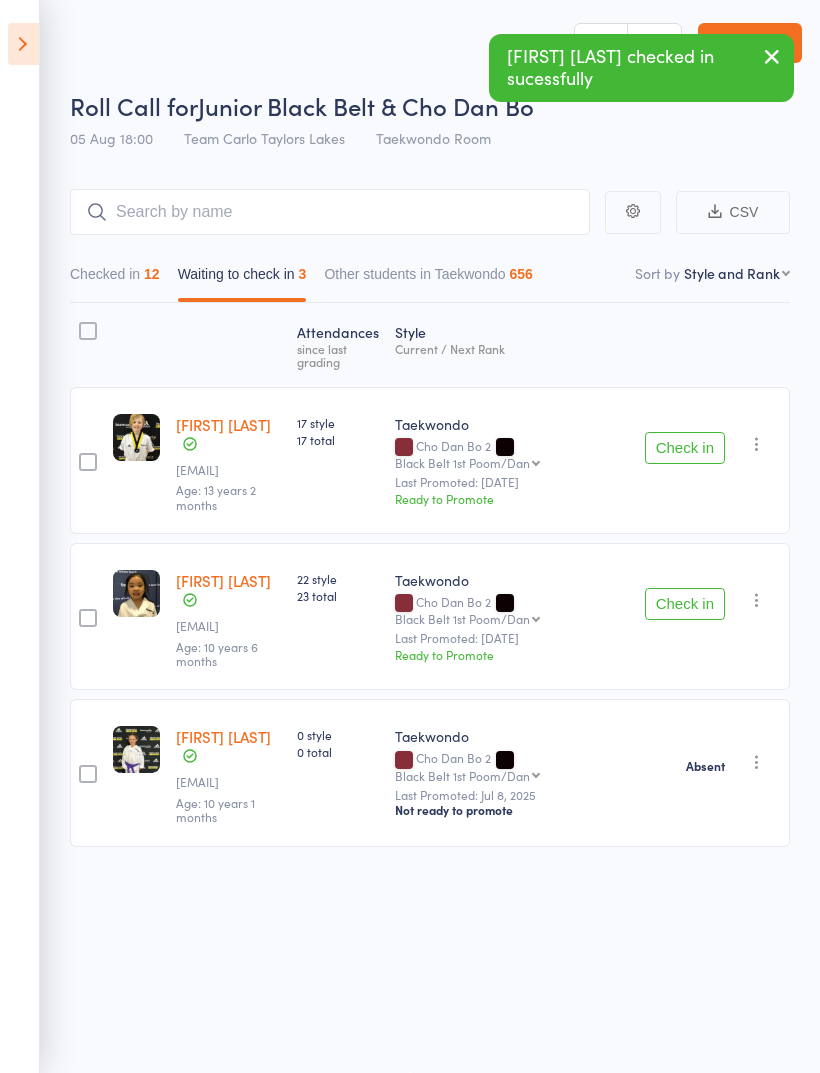 click on "Check in" at bounding box center (685, 604) 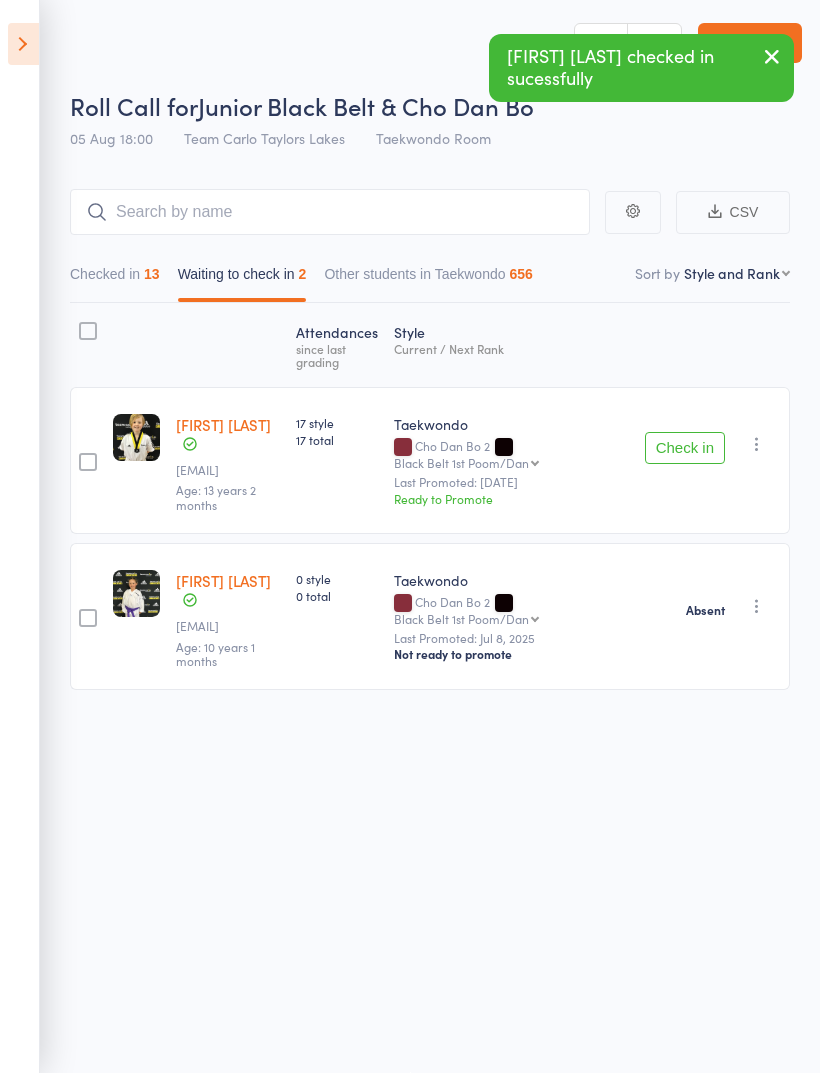 click at bounding box center [757, 444] 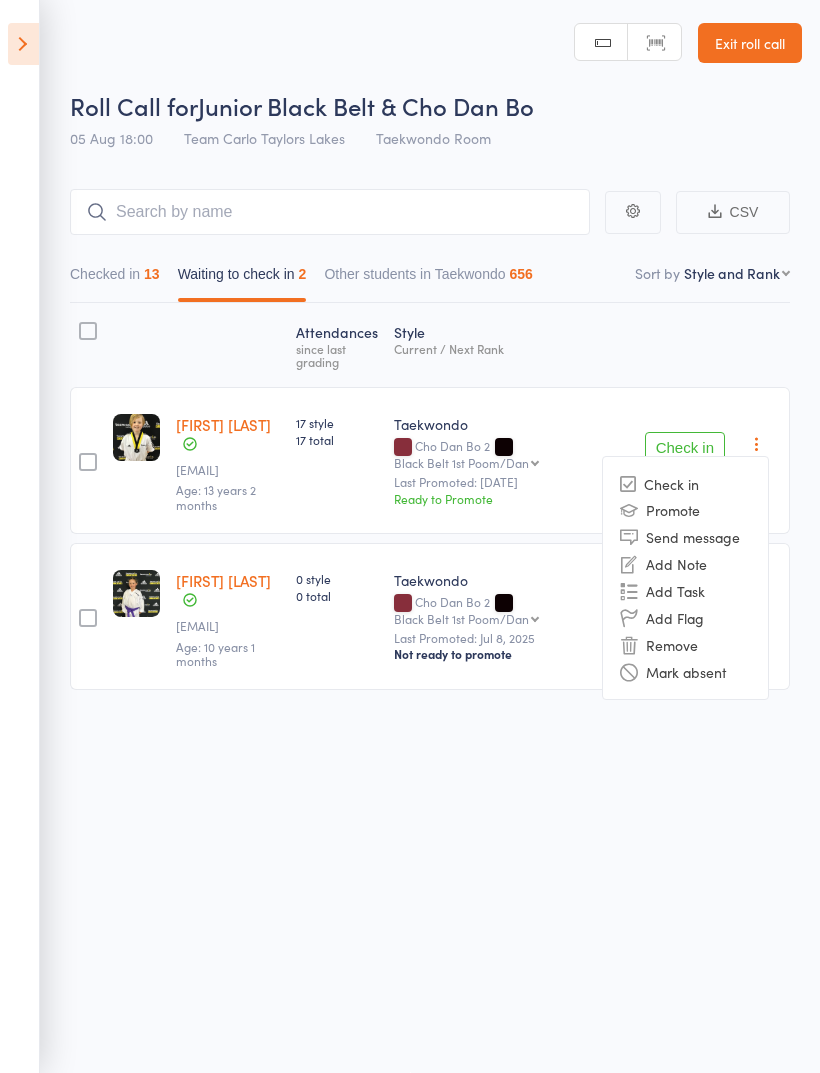 click on "Roll Call for  Junior Black Belt & Cho Dan Bo 05 Aug 18:00  Team Carlo Taylors Lakes  Taekwondo Room  Manual search Scanner input Exit roll call Events for 5 Aug, 2025 5 Aug, 2025
August 2025
Sun Mon Tue Wed Thu Fri Sat
31
27
28
29
30
31
01
02
32
03
04
05
06
07
08
09
33
10
11
12
13
14
15
16
34
17
18
19
20
21
22
23
35
24 25 26" at bounding box center (410, 535) 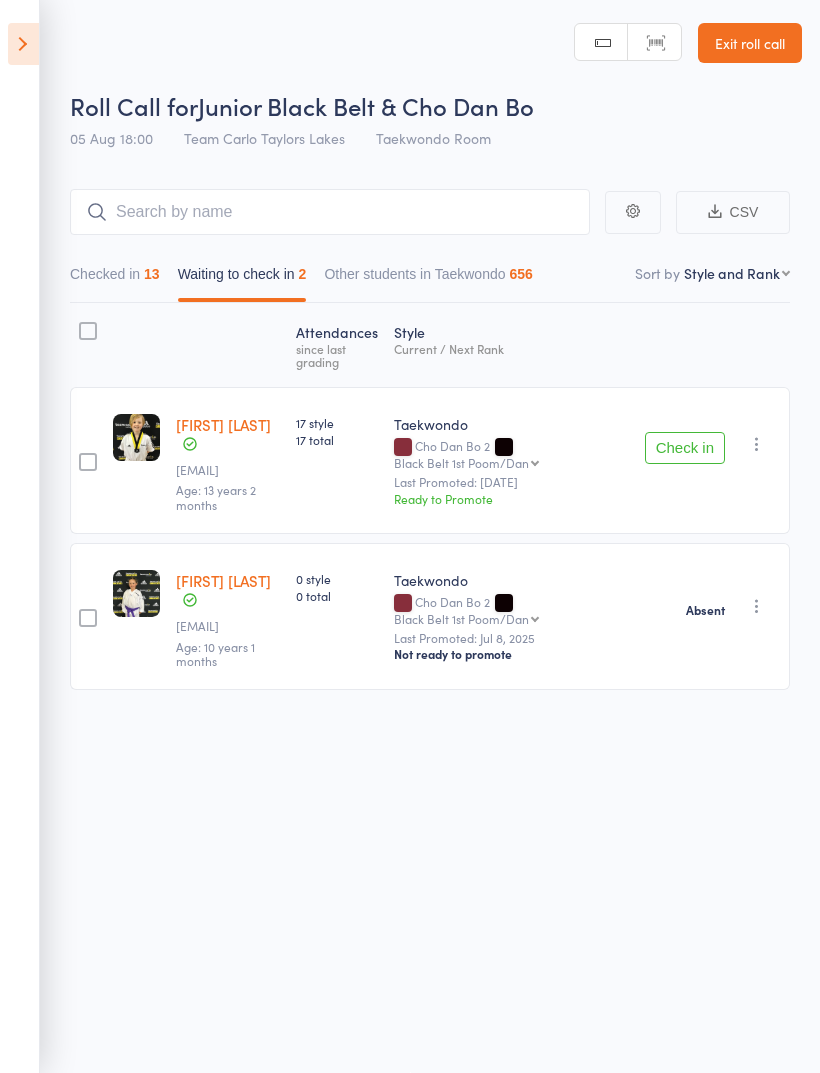 click on "Check in" at bounding box center (685, 448) 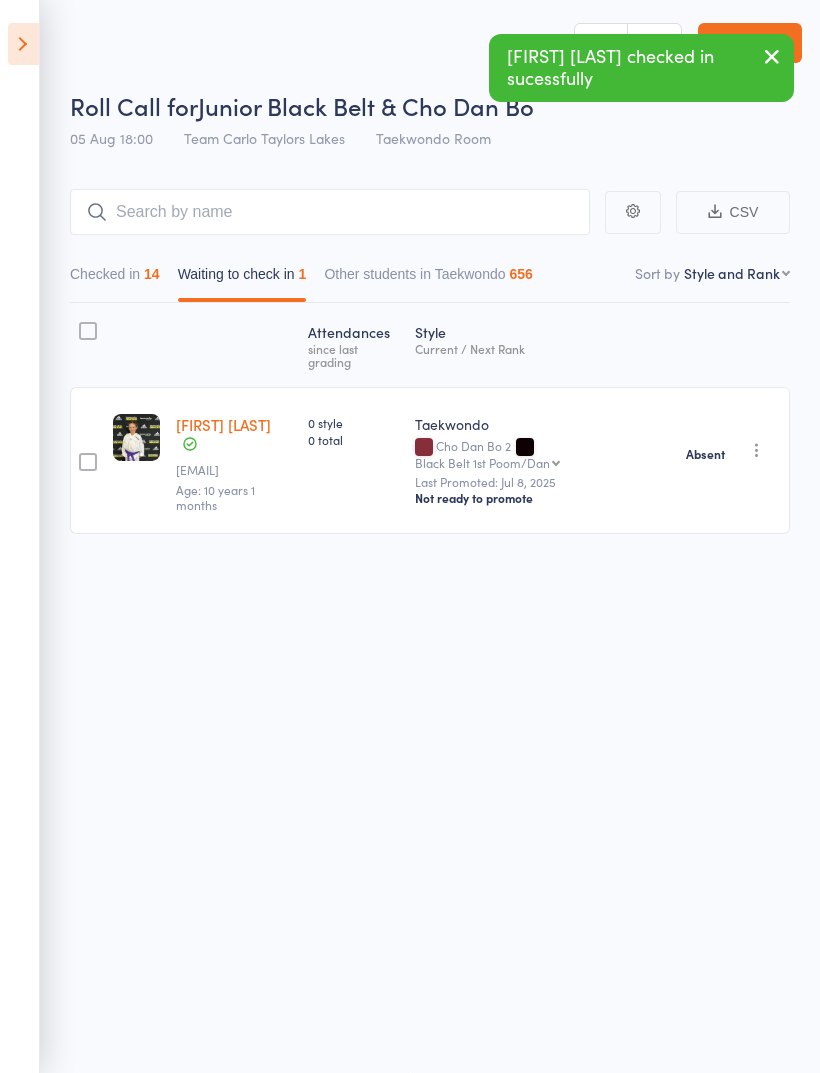click on "Checked in  14" at bounding box center [115, 279] 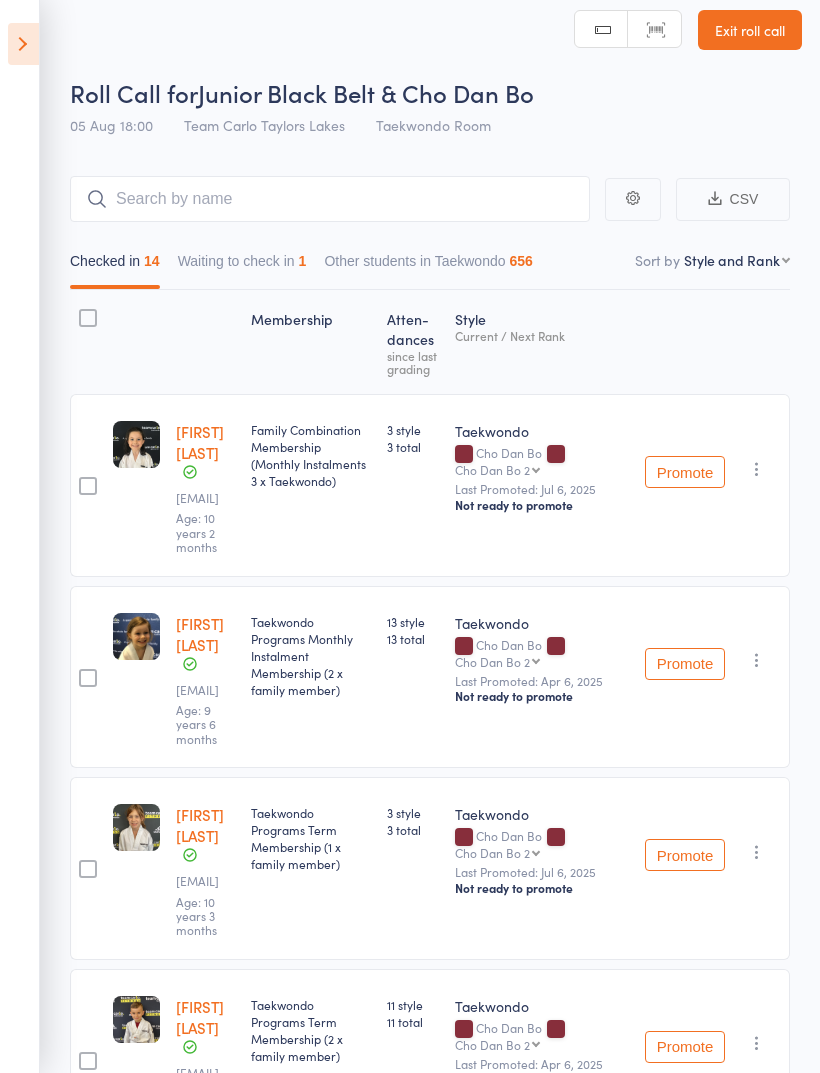 click on "Waiting to check in  1" at bounding box center [242, 266] 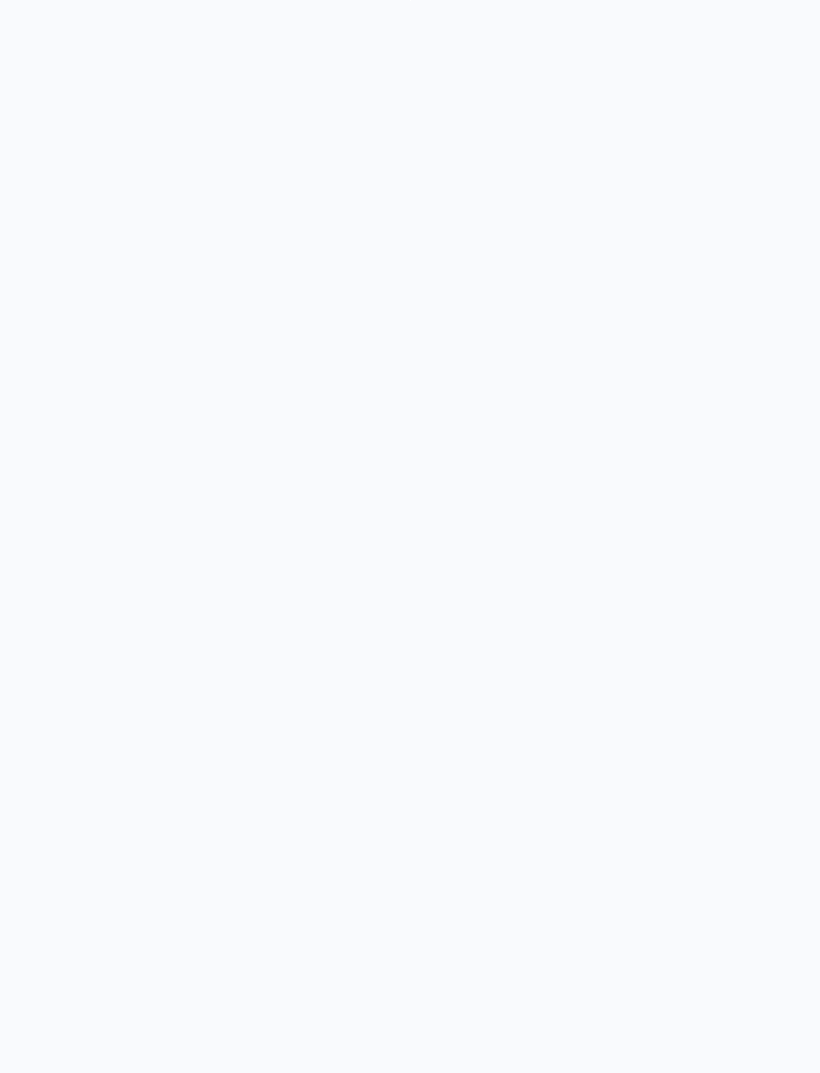 scroll, scrollTop: 0, scrollLeft: 0, axis: both 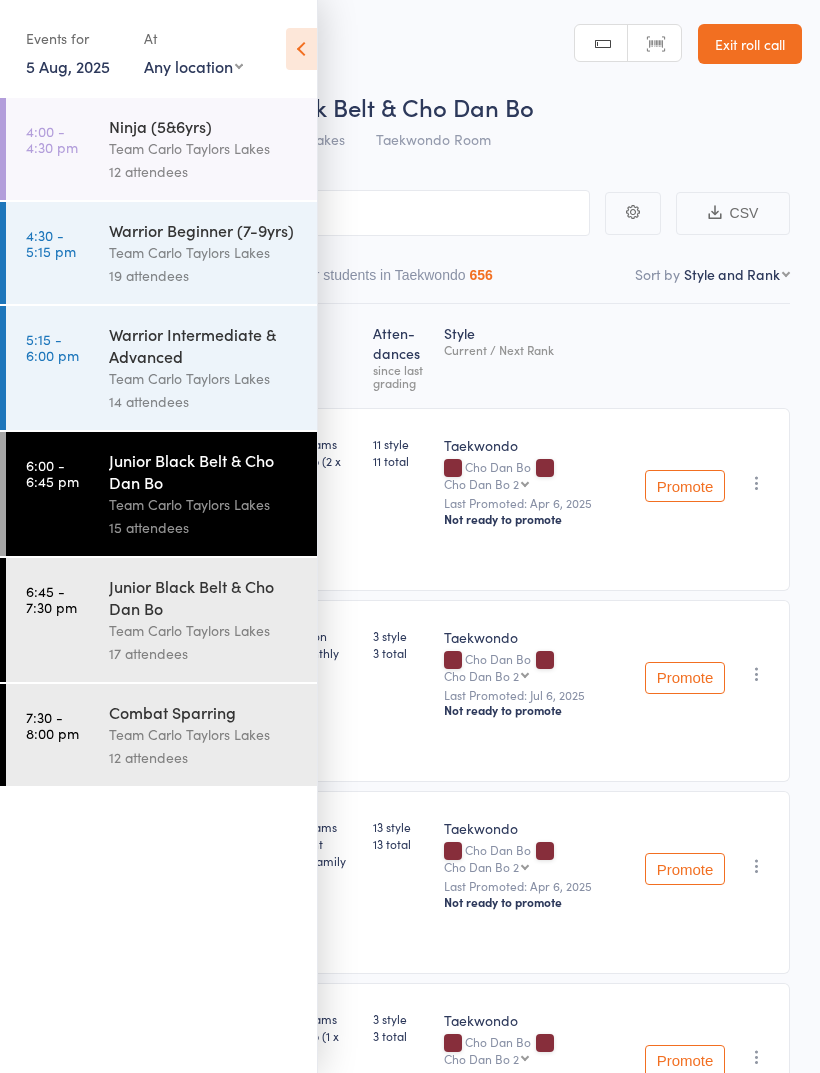 click at bounding box center (301, 49) 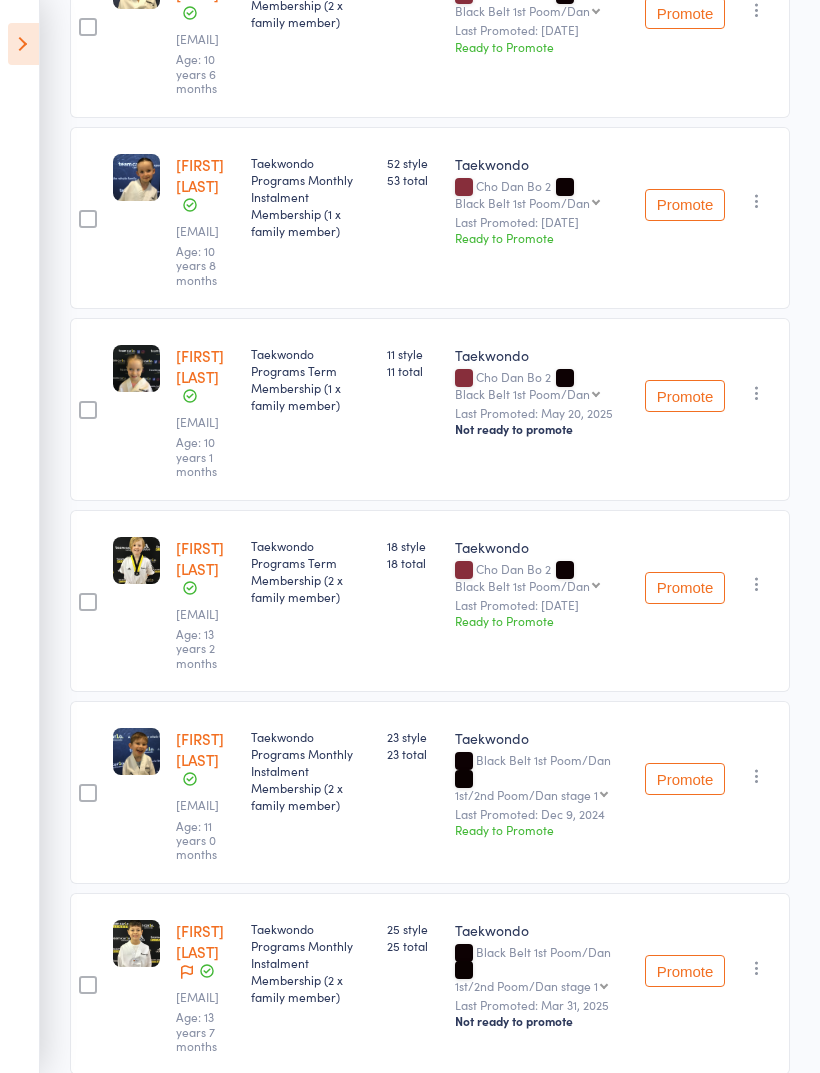 scroll, scrollTop: 1835, scrollLeft: 0, axis: vertical 